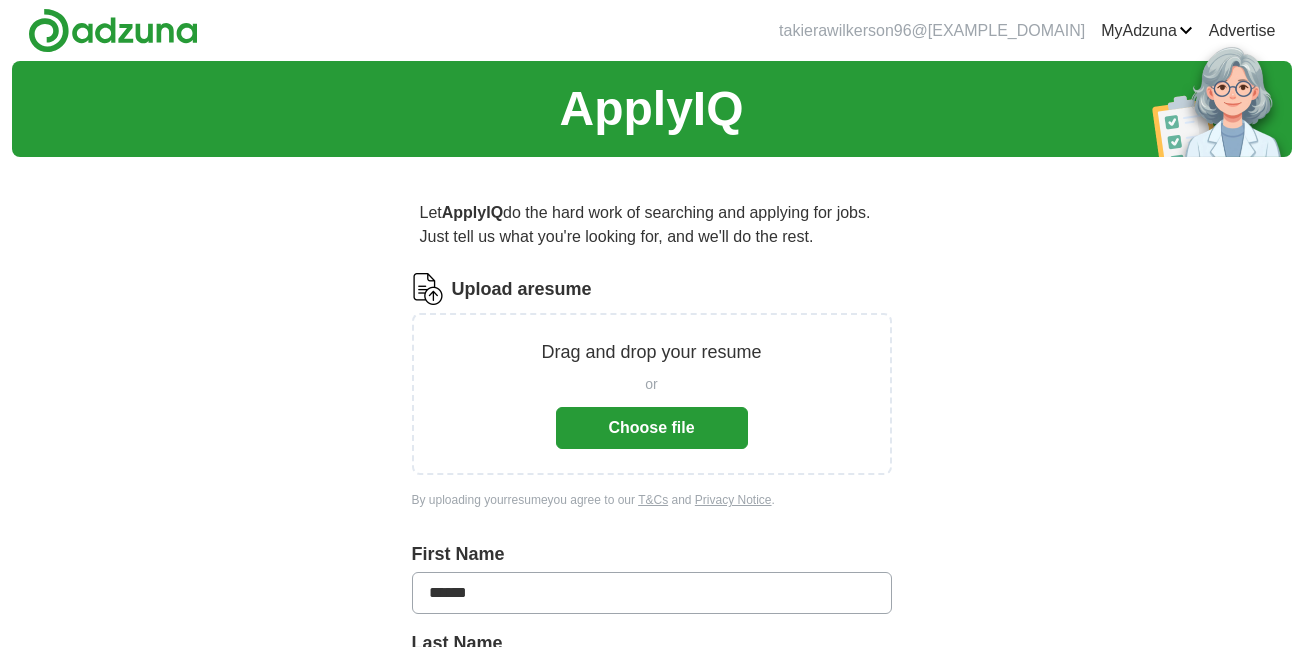scroll, scrollTop: 0, scrollLeft: 0, axis: both 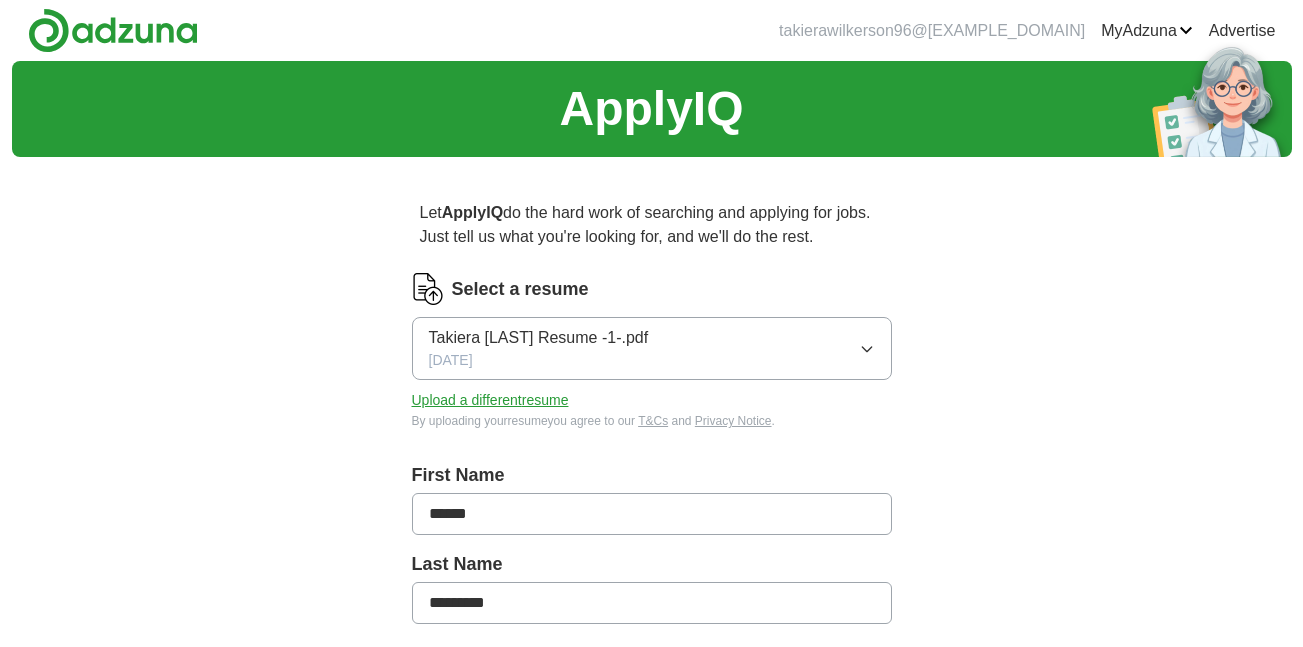 click on "******" at bounding box center [652, 514] 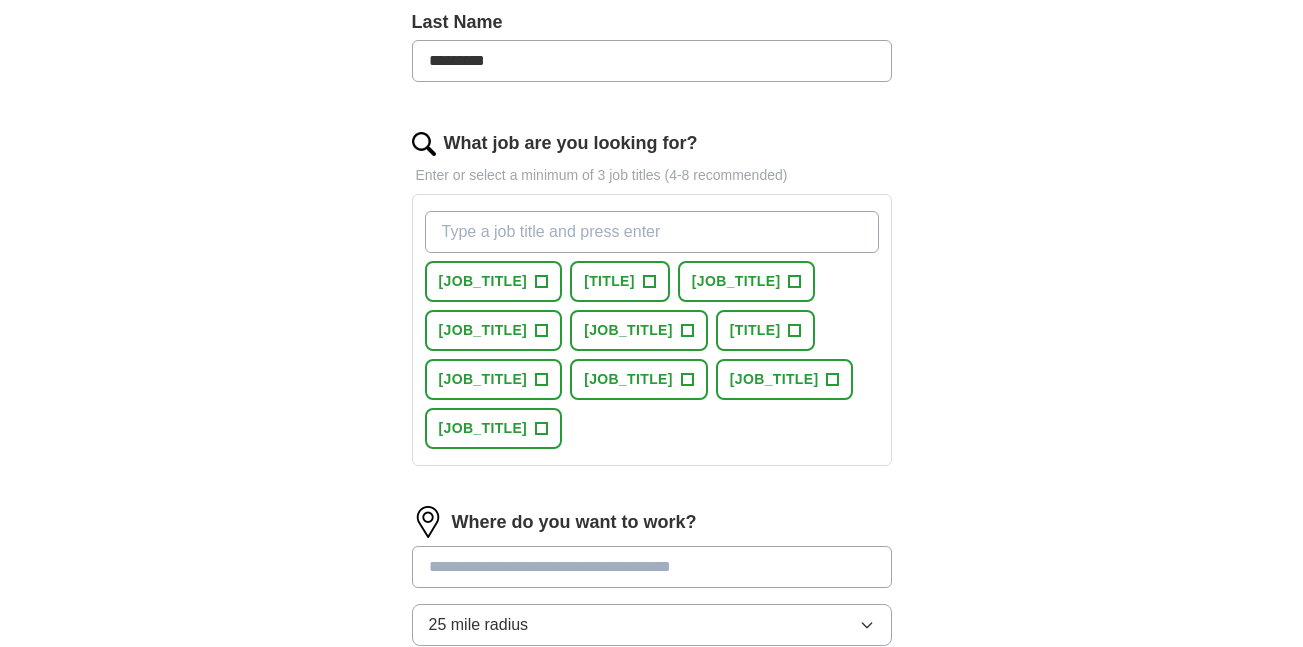 scroll, scrollTop: 545, scrollLeft: 0, axis: vertical 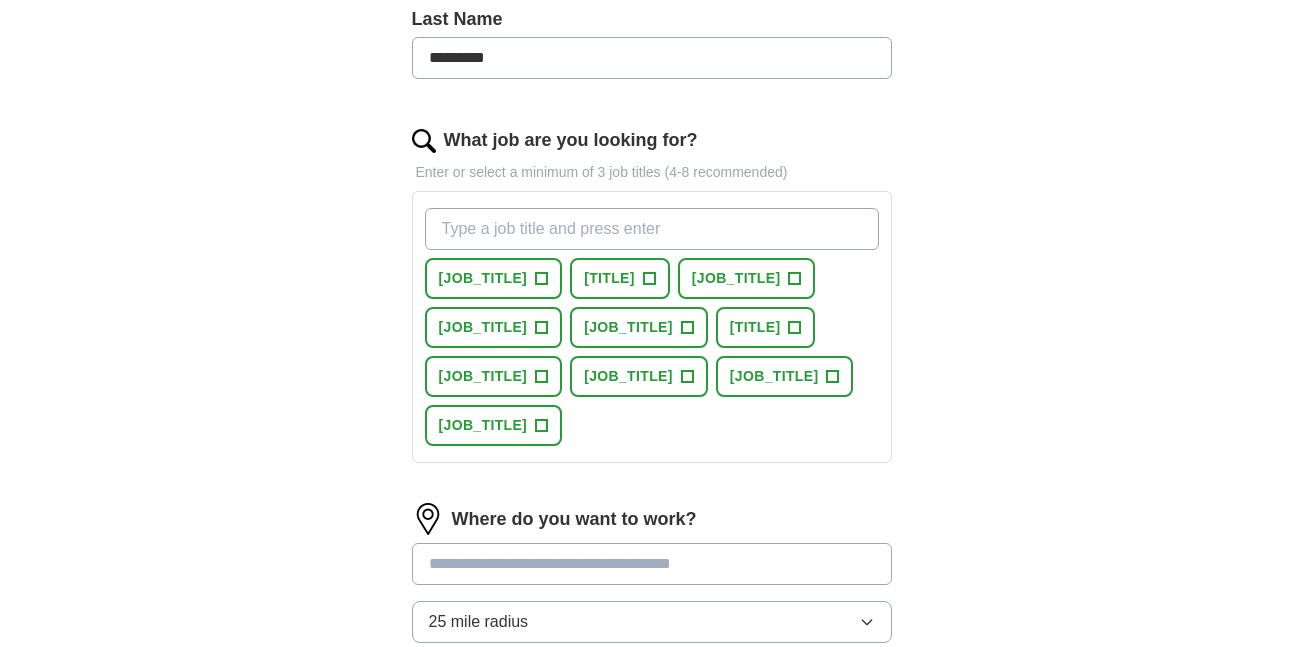 type on "*******" 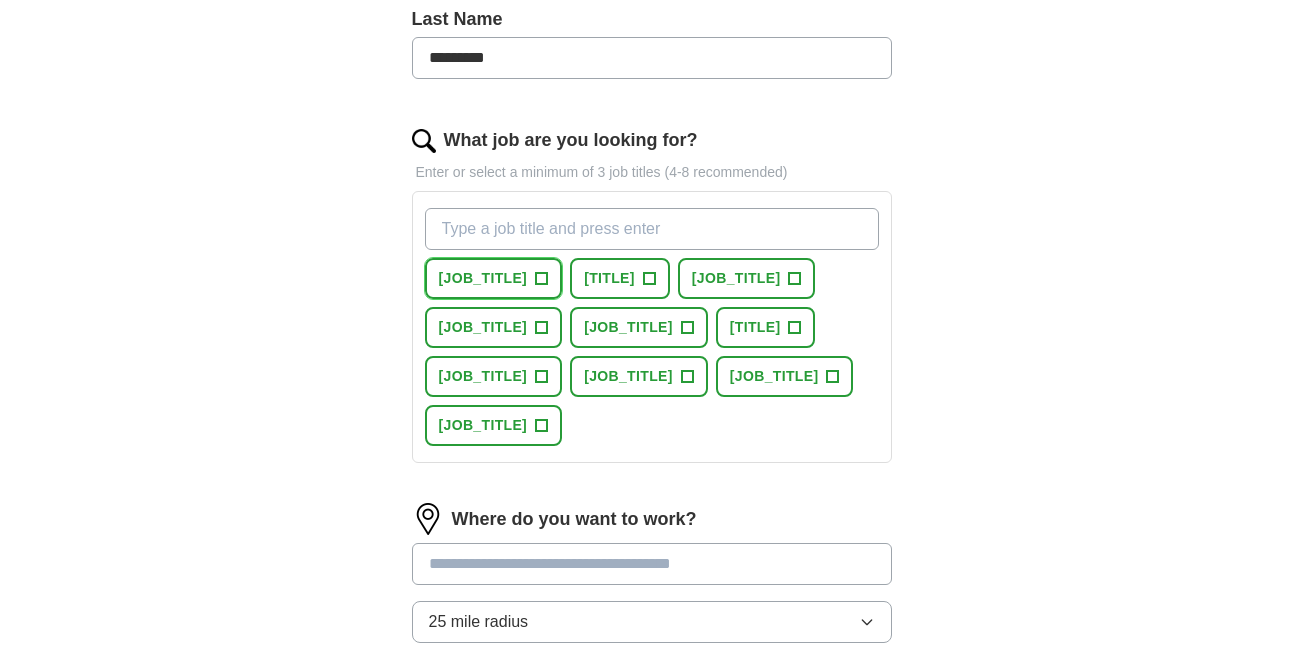 click on "[JOB_TITLE]" at bounding box center [483, 278] 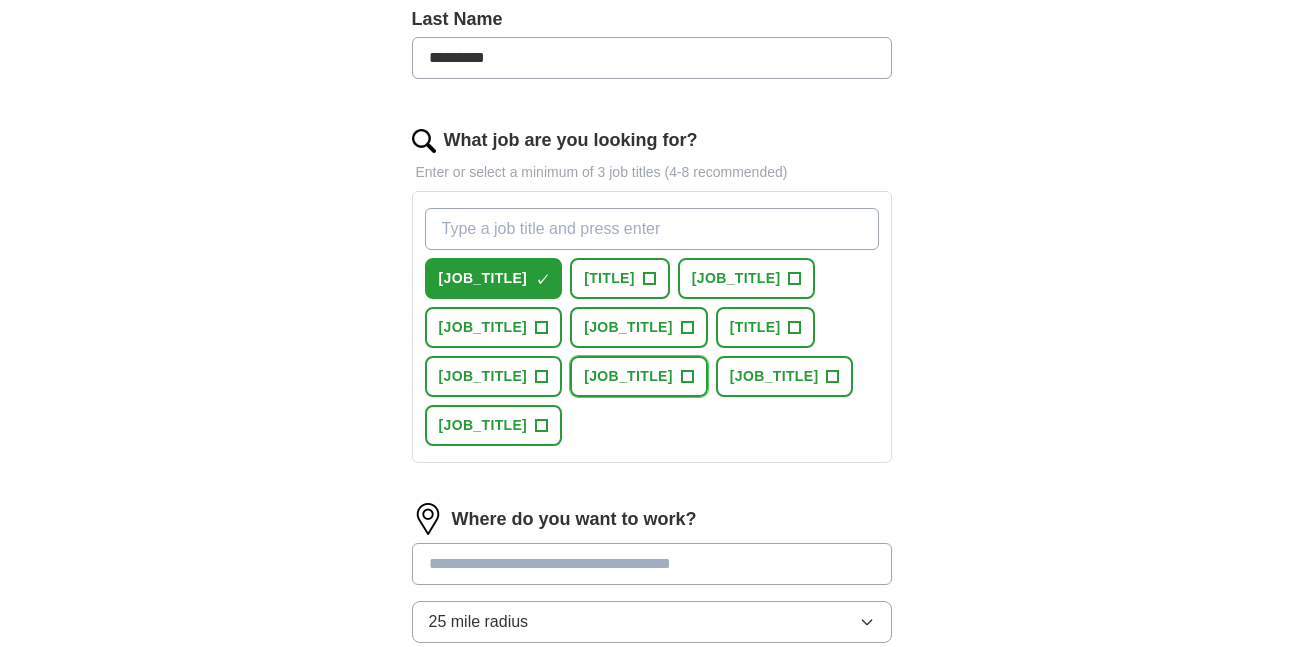 click on "+" at bounding box center [687, 377] 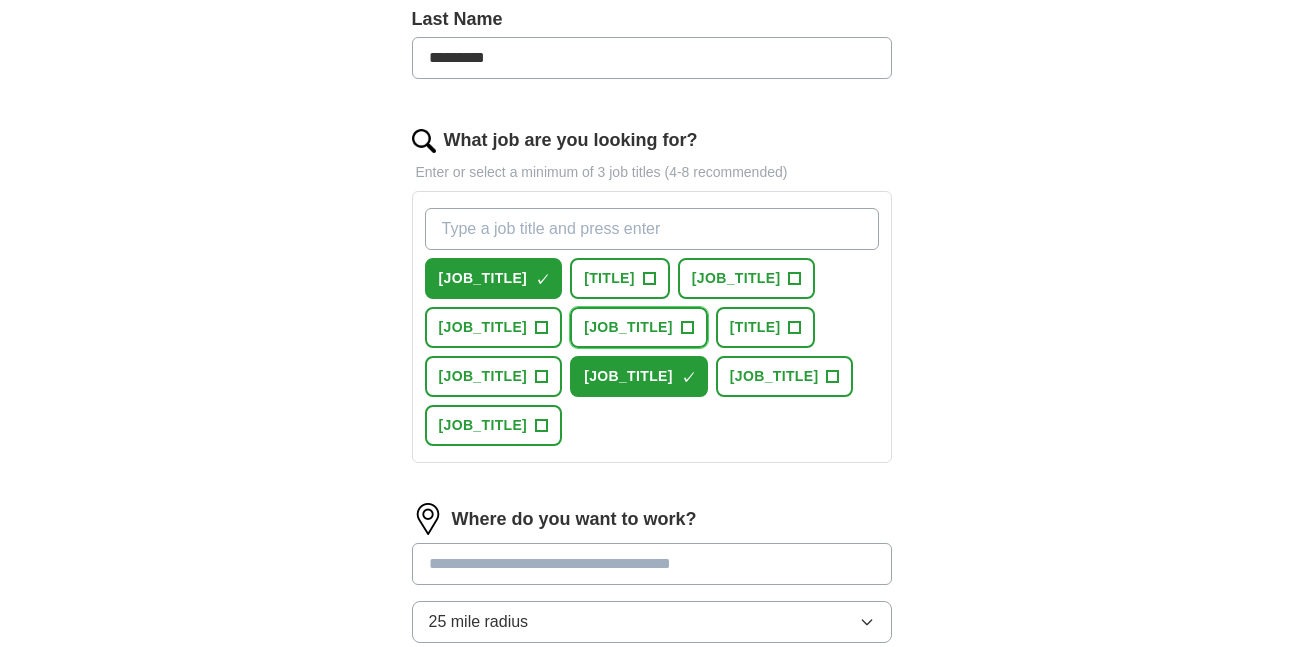 click on "+" at bounding box center (687, 328) 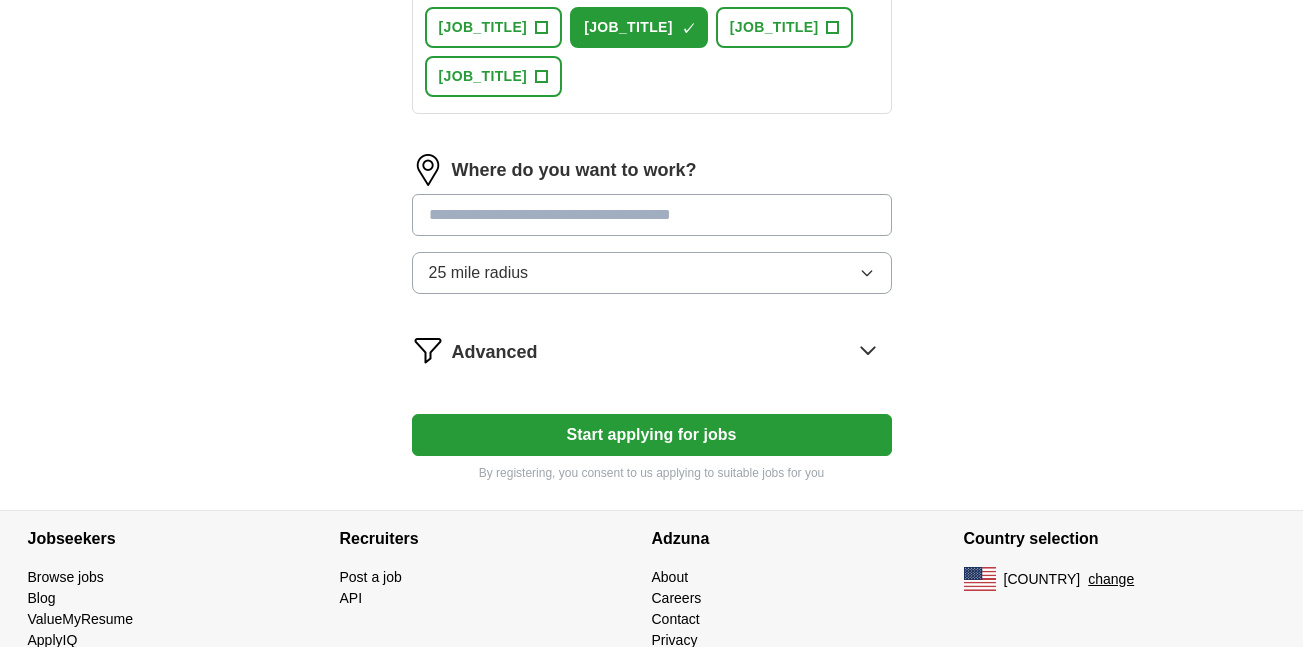 scroll, scrollTop: 897, scrollLeft: 0, axis: vertical 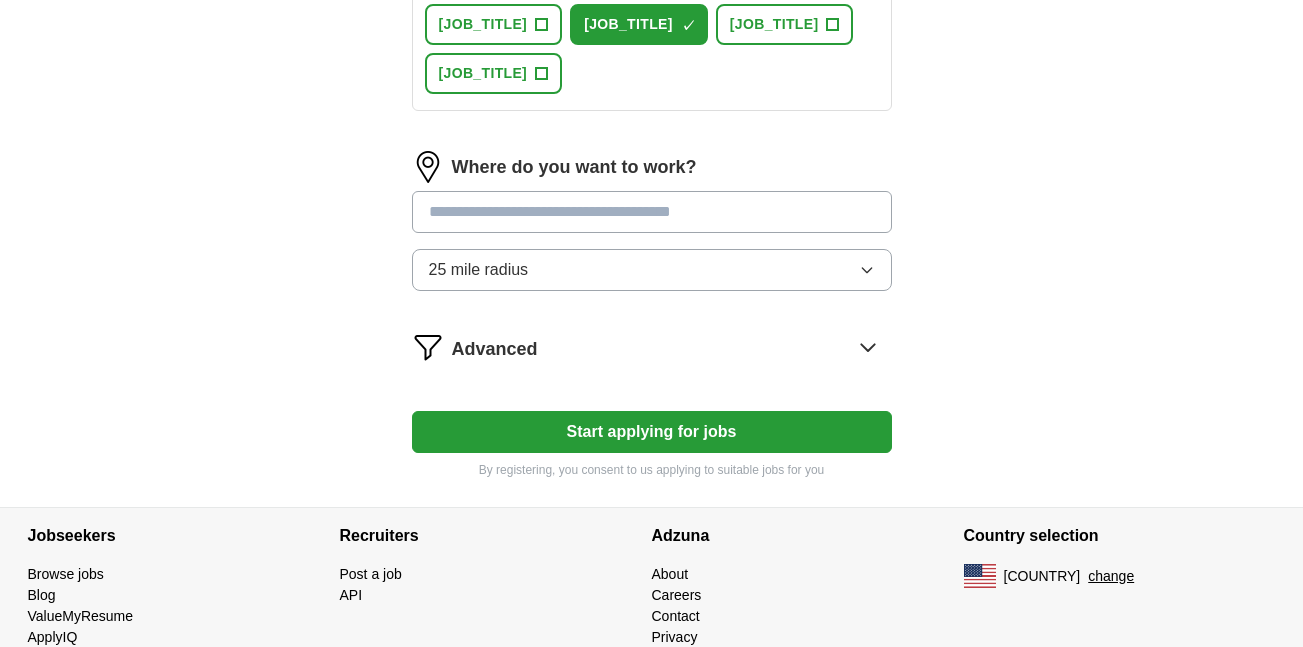 click on "Start applying for jobs" at bounding box center (652, 432) 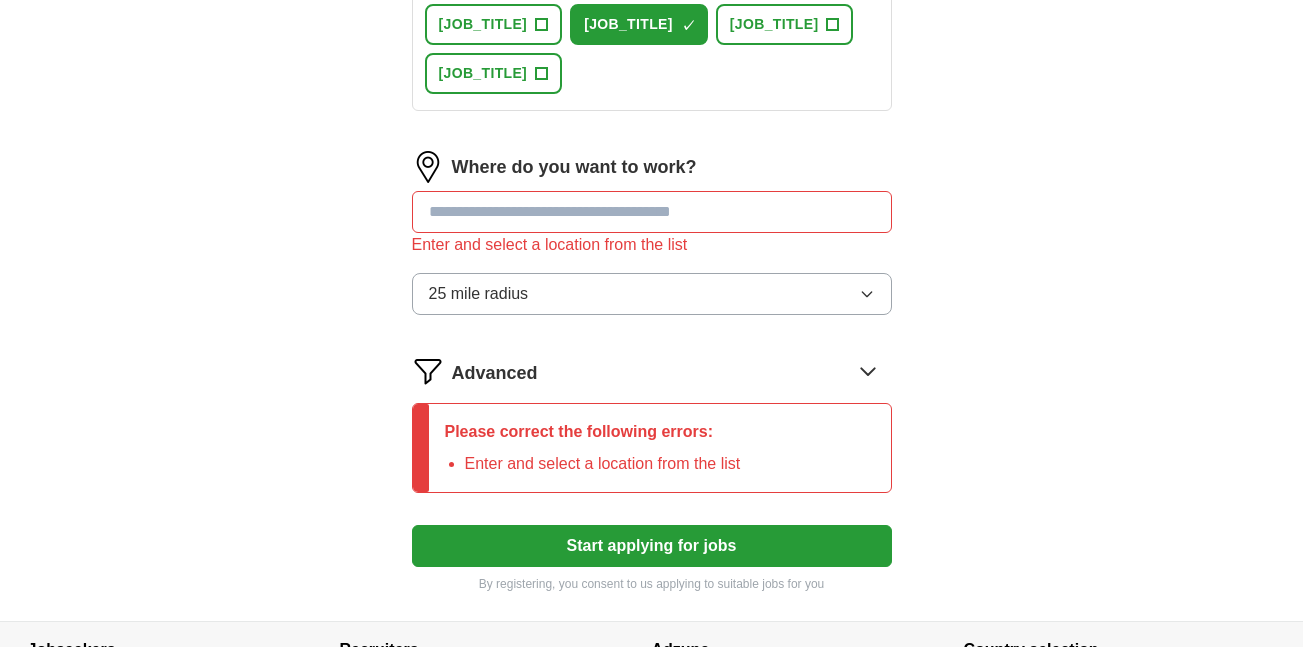 click at bounding box center (652, 212) 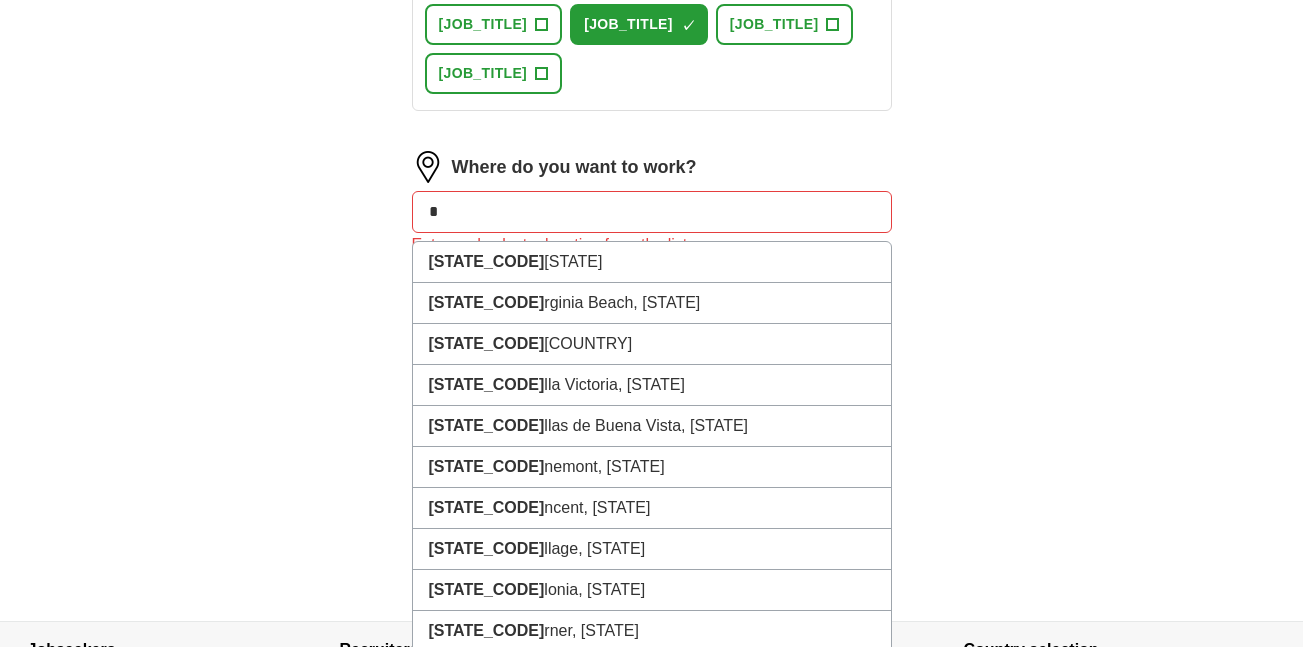 type on "*" 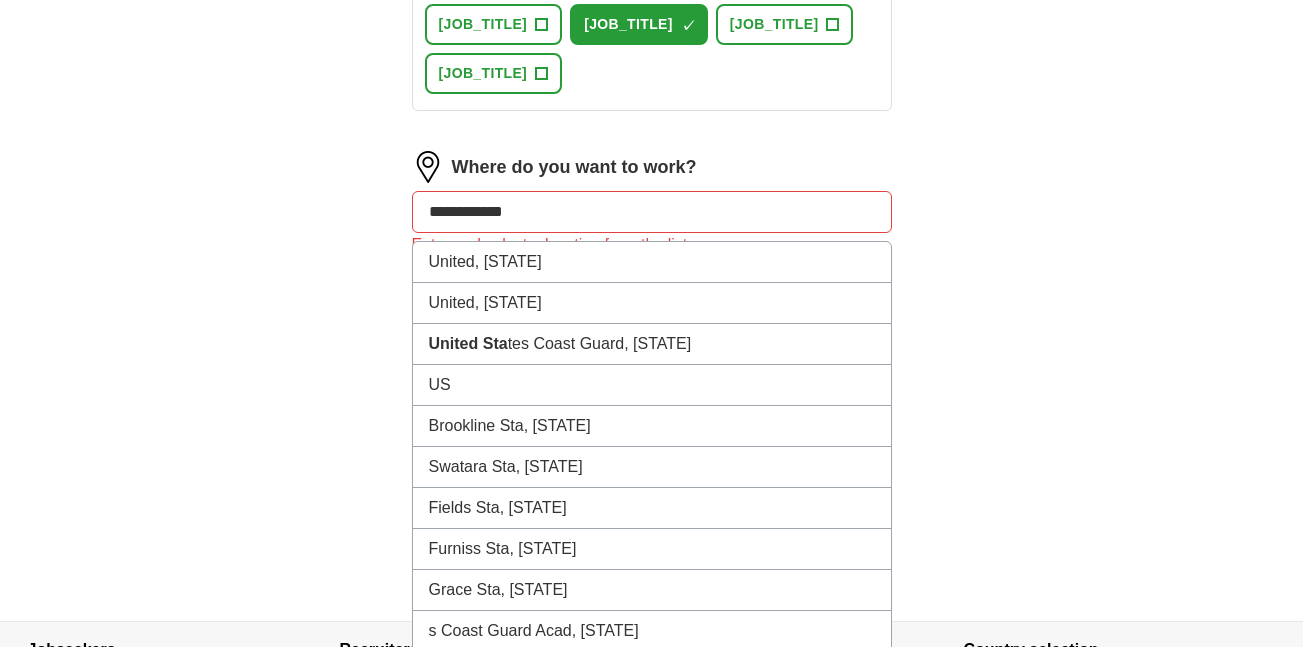 type on "**********" 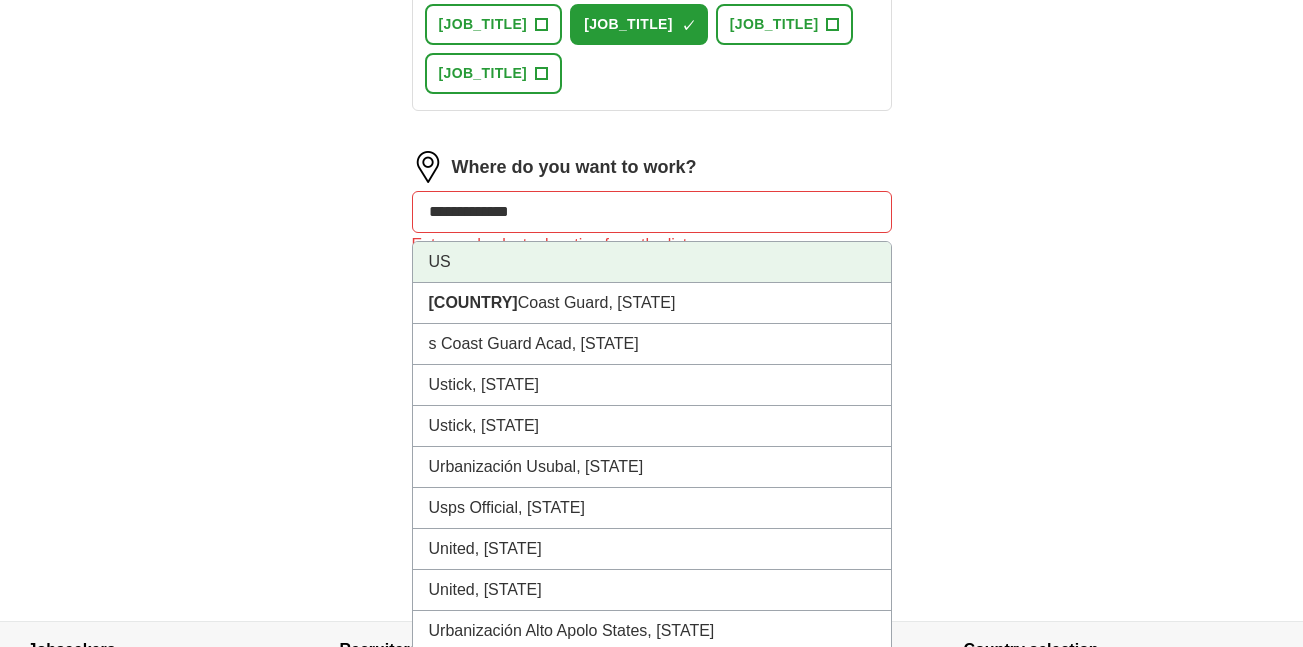 click on "US" at bounding box center [652, 262] 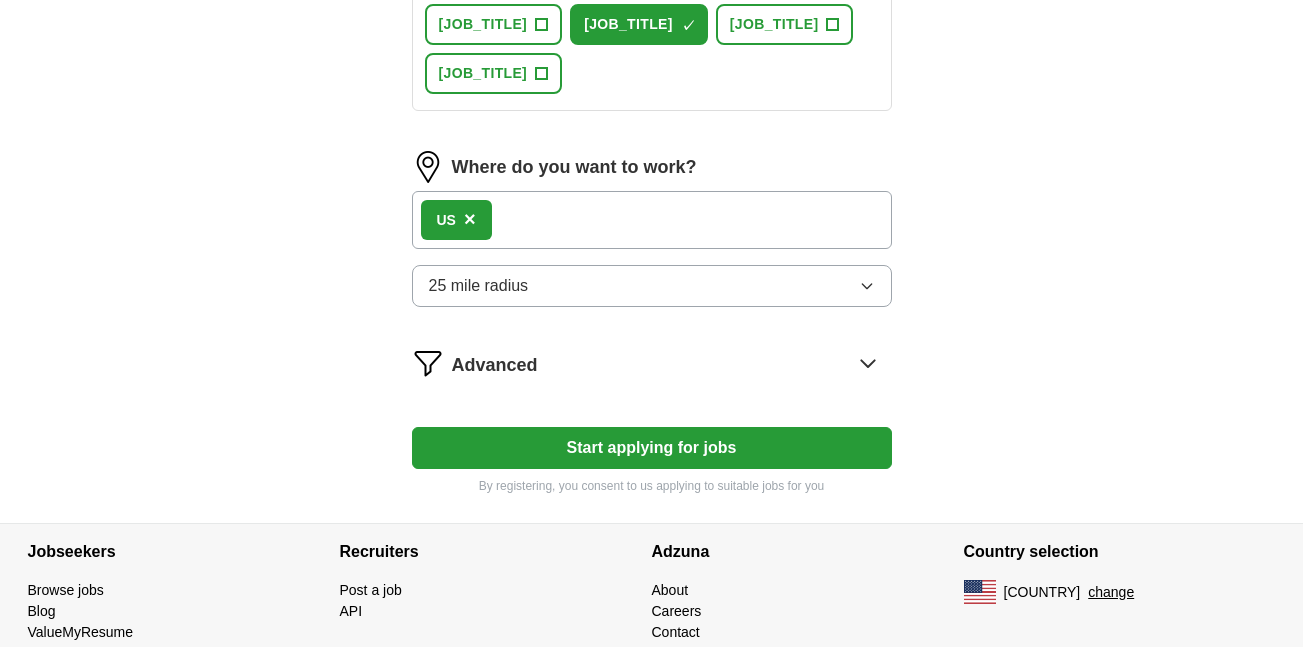 click on "Start applying for jobs" at bounding box center (652, 448) 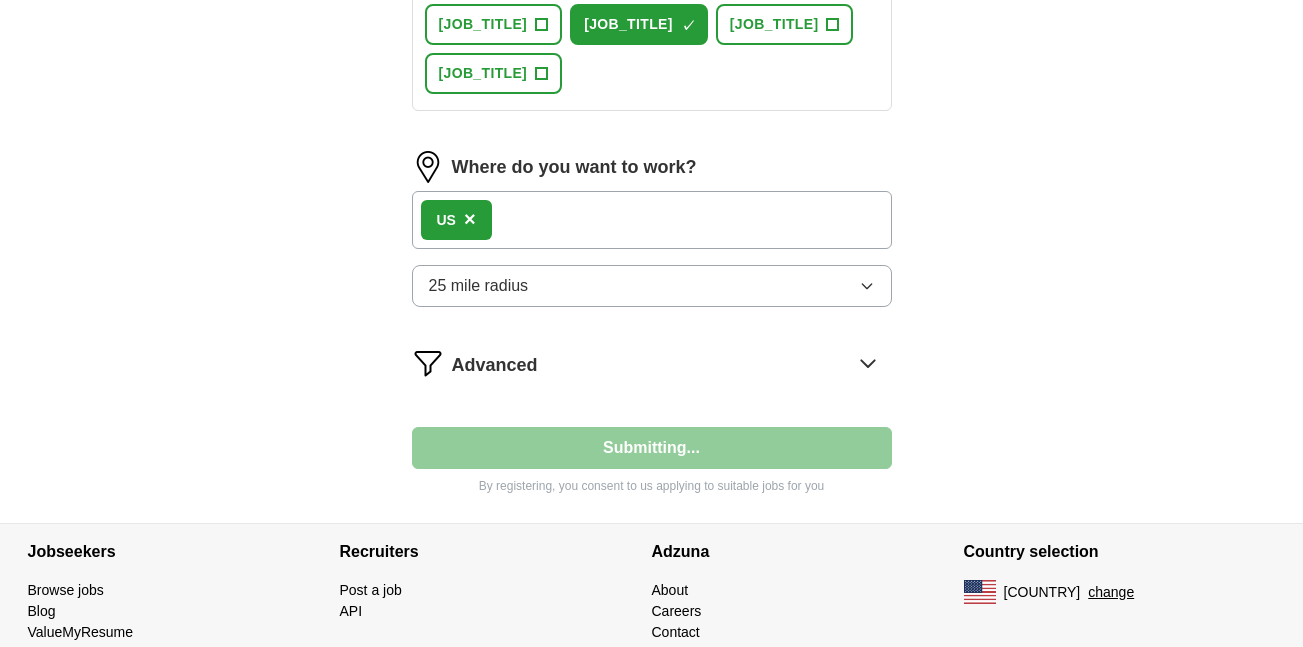 select on "**" 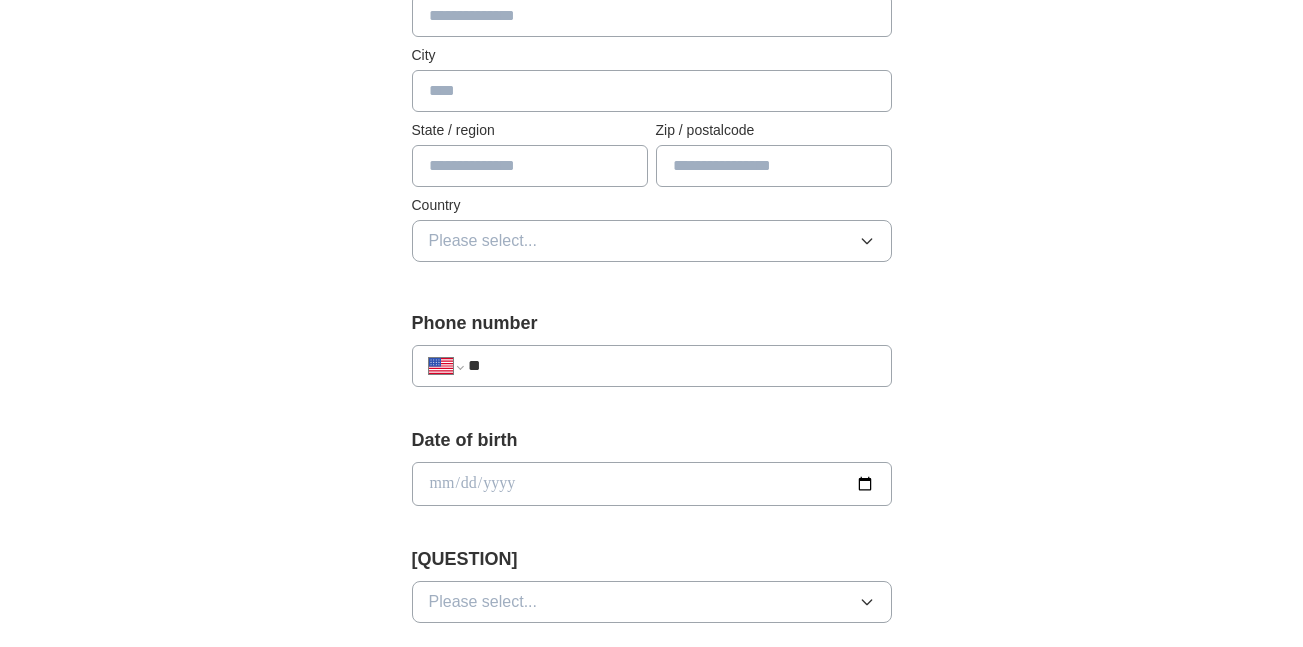 scroll, scrollTop: 0, scrollLeft: 0, axis: both 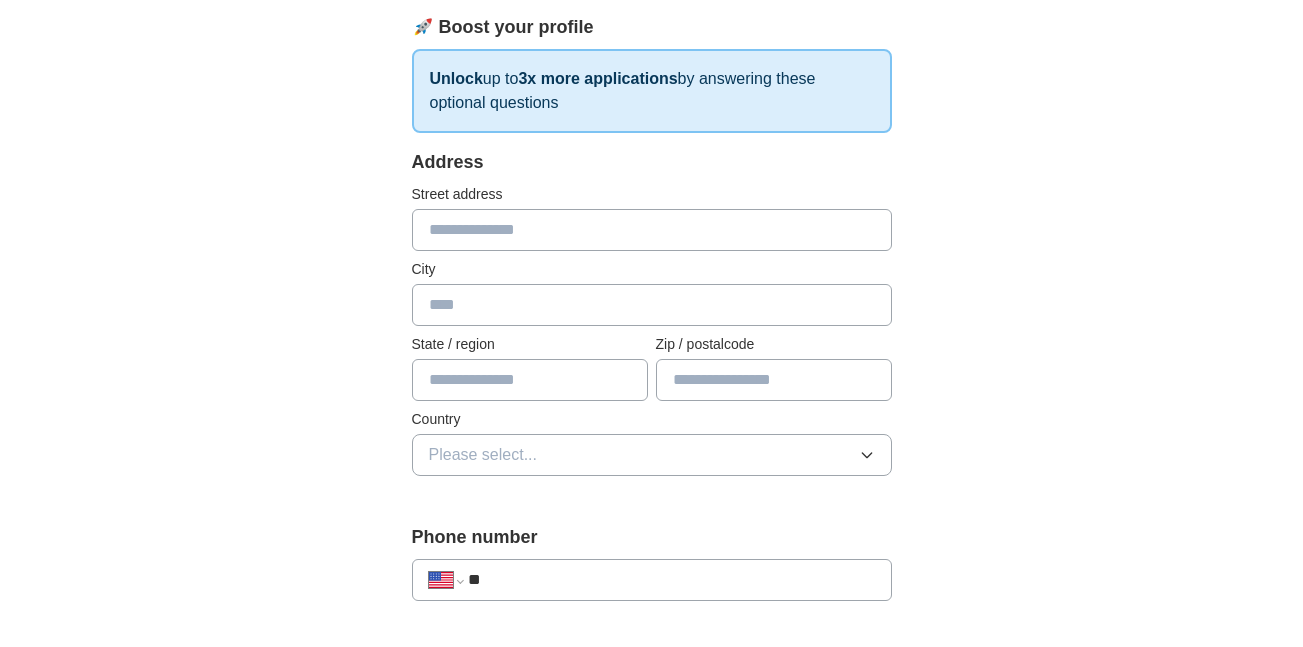 click at bounding box center [652, 230] 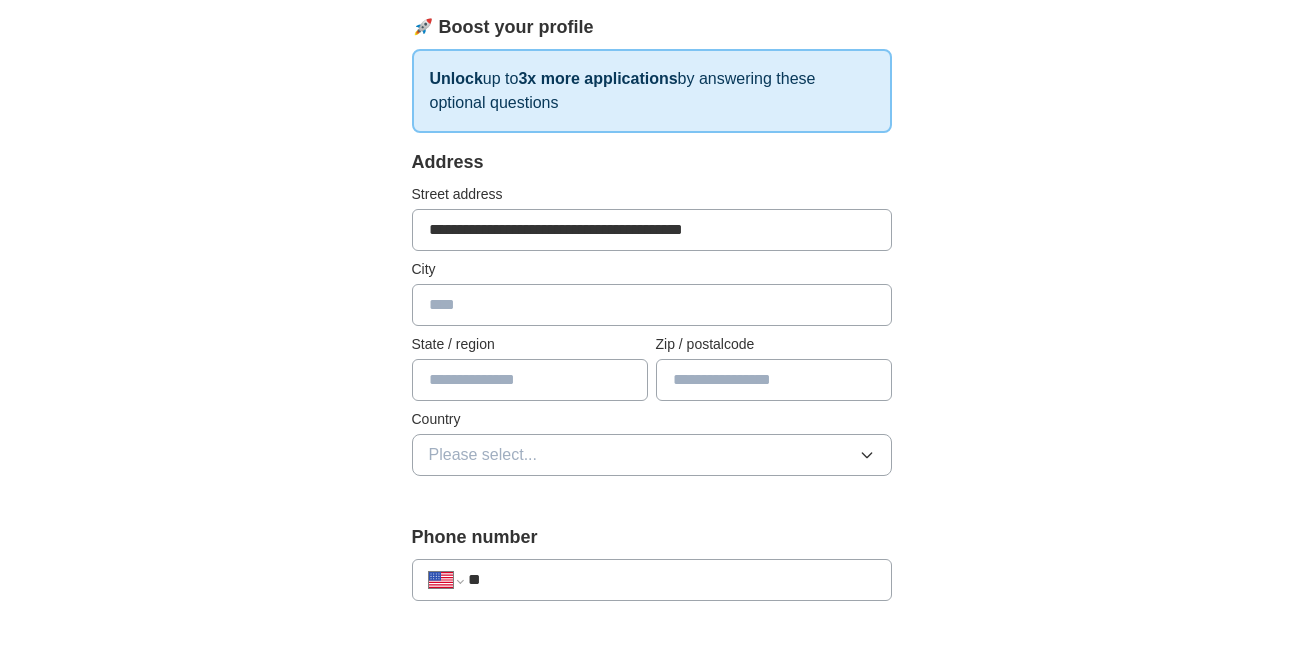 type on "********" 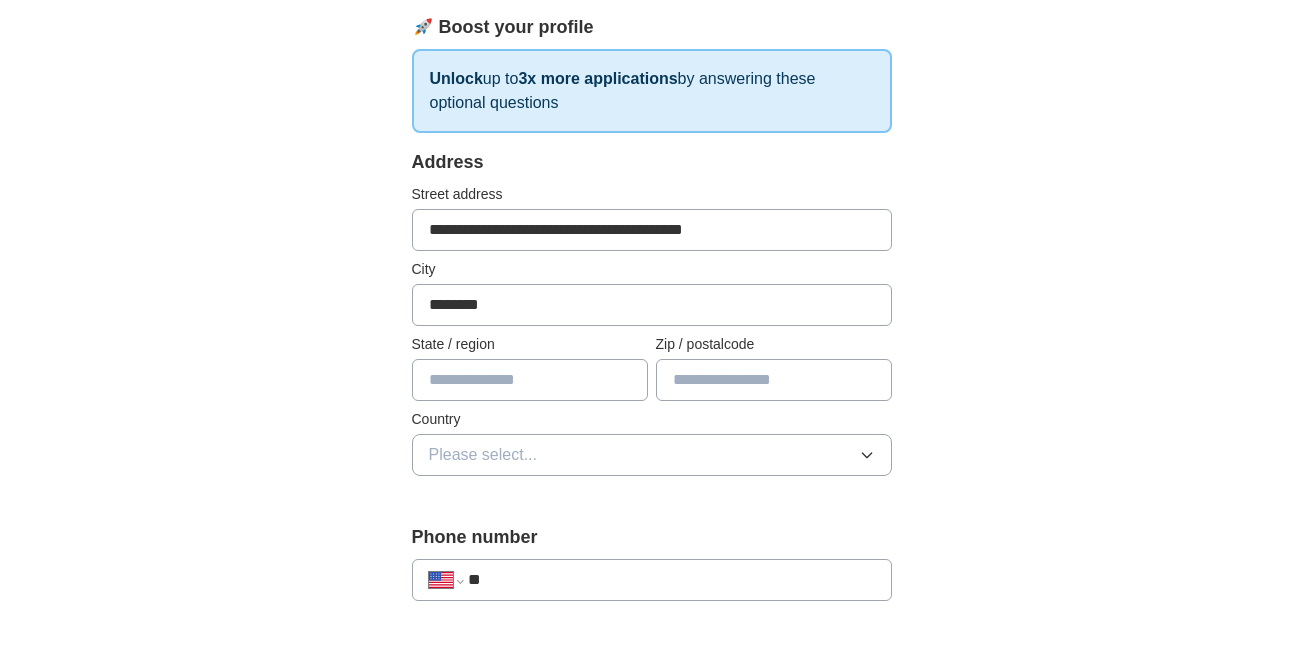 type on "*****" 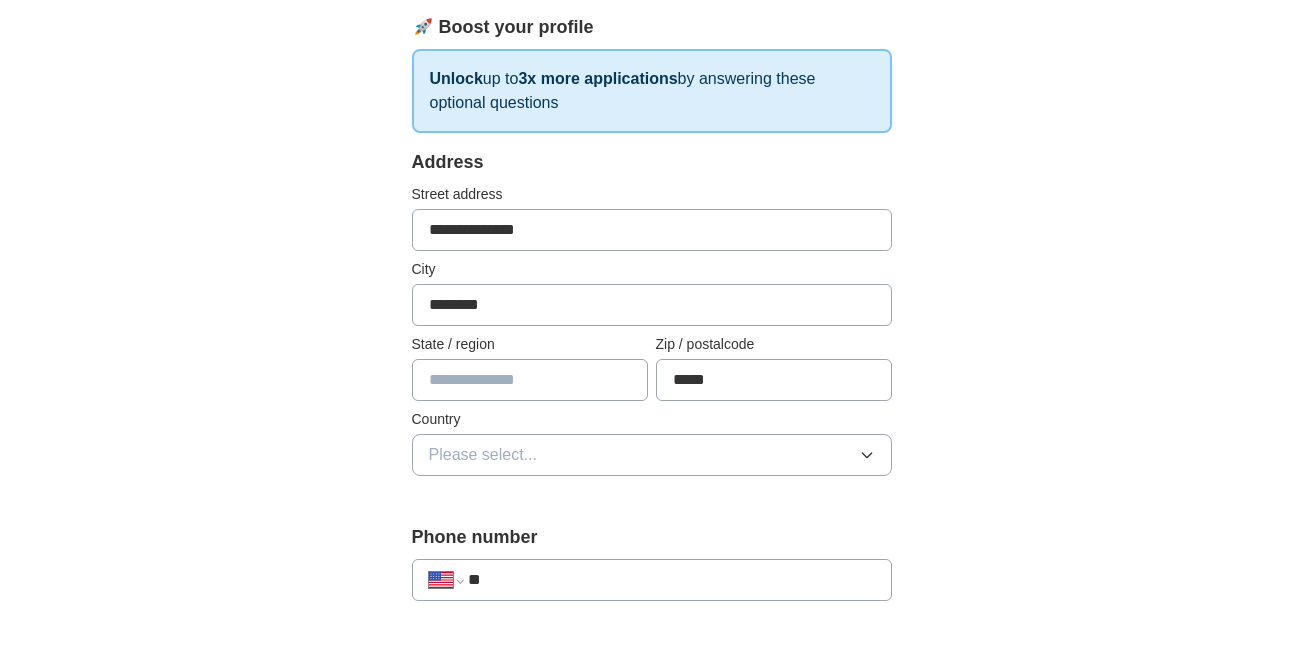 type on "**********" 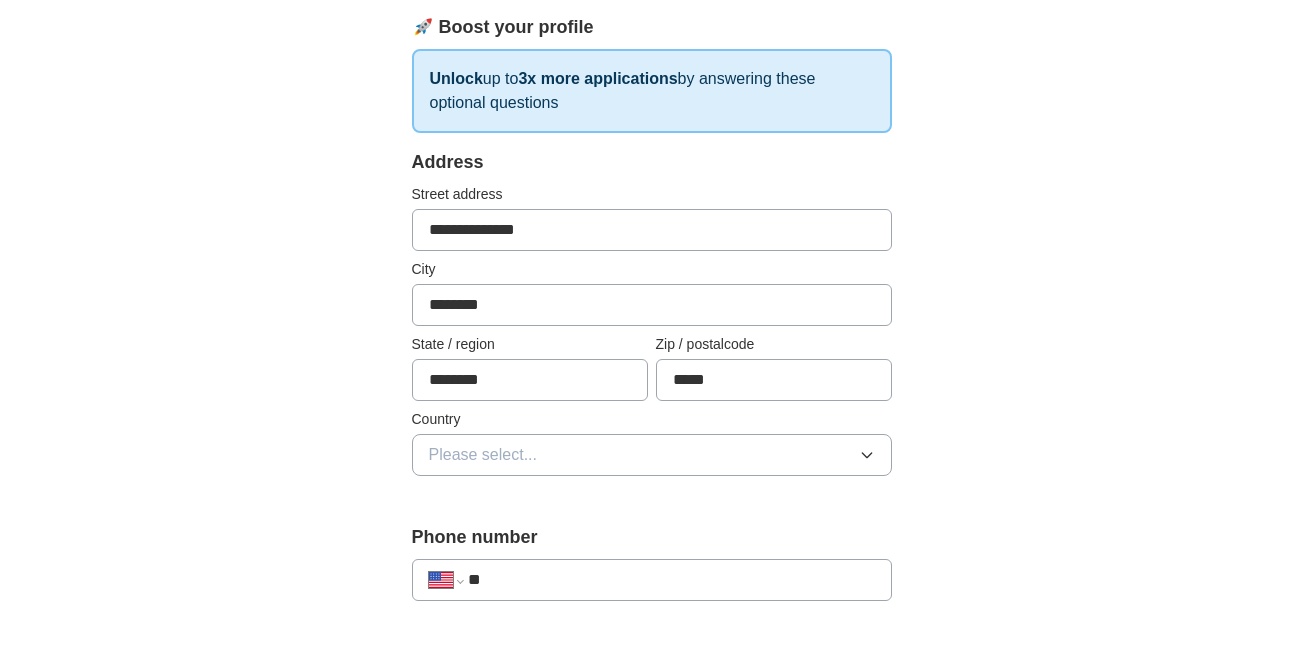 click on "Please select..." at bounding box center [483, 455] 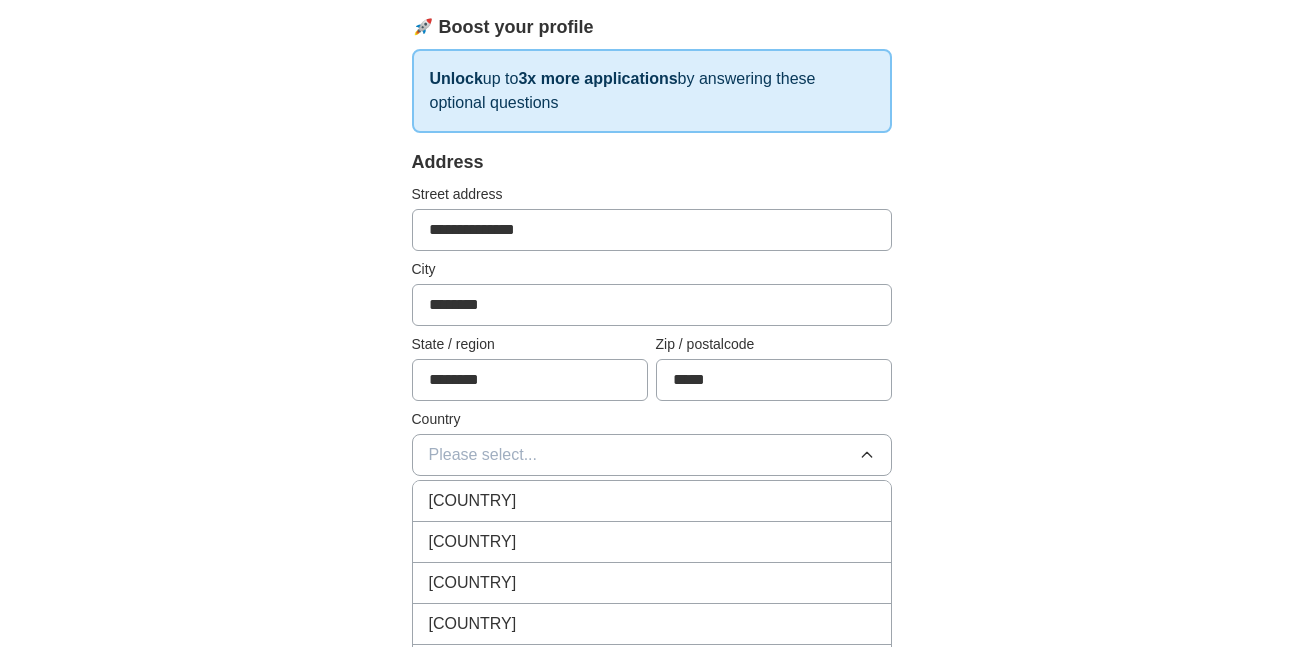 click on "[COUNTRY]" at bounding box center [473, 542] 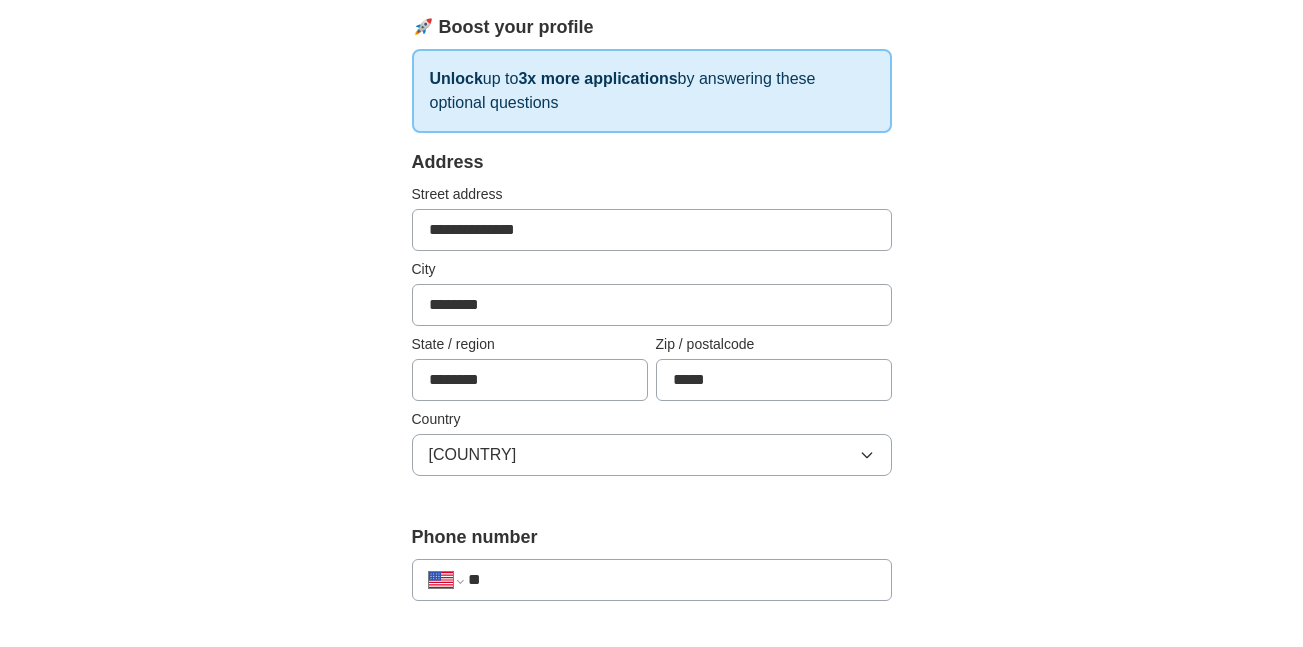 click on "**" at bounding box center (671, 580) 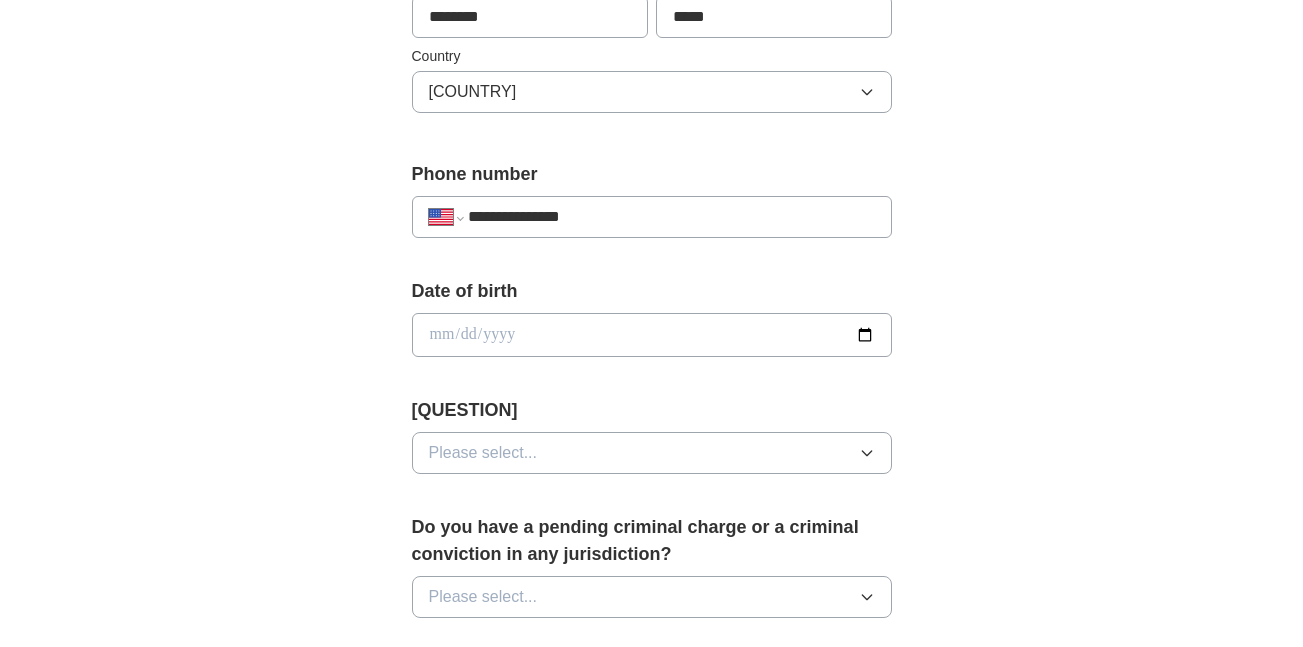 scroll, scrollTop: 666, scrollLeft: 0, axis: vertical 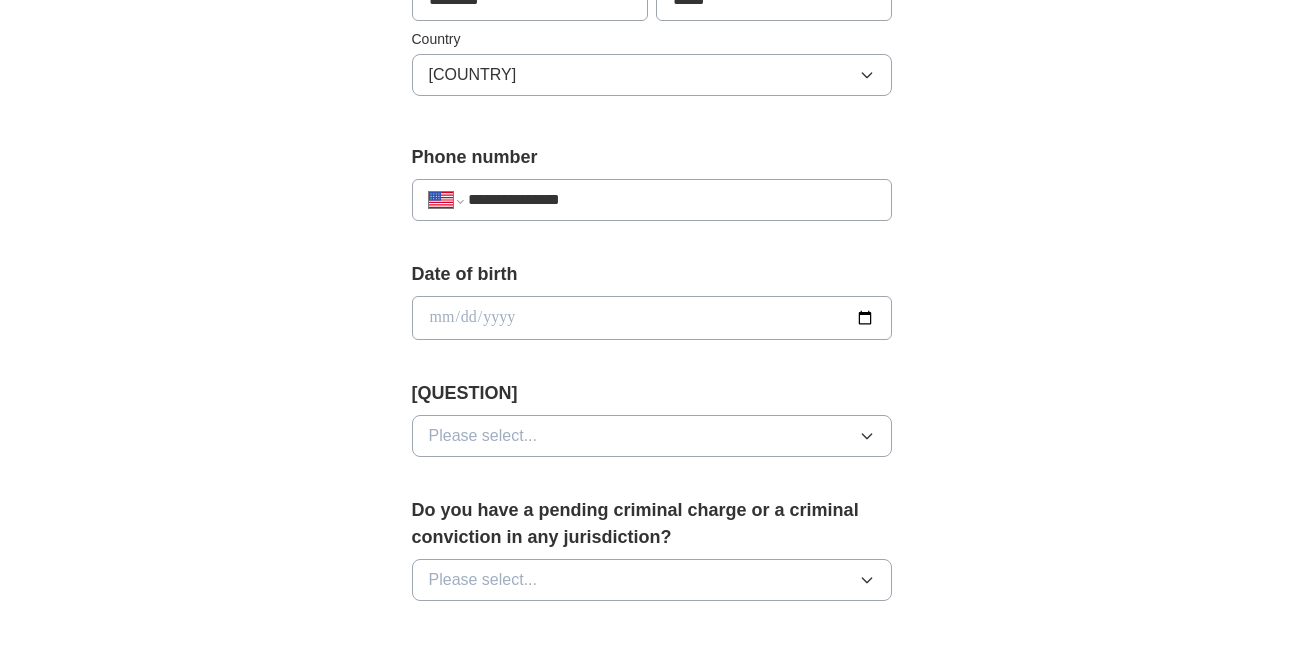 type on "**********" 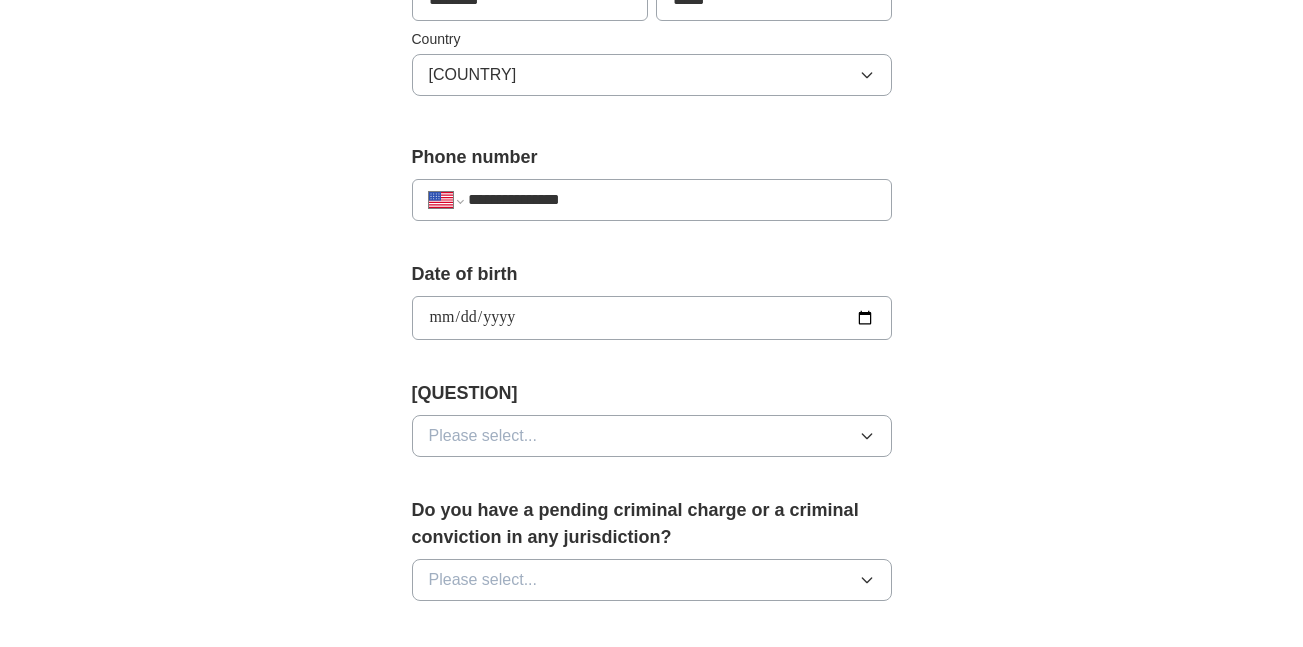 type on "**********" 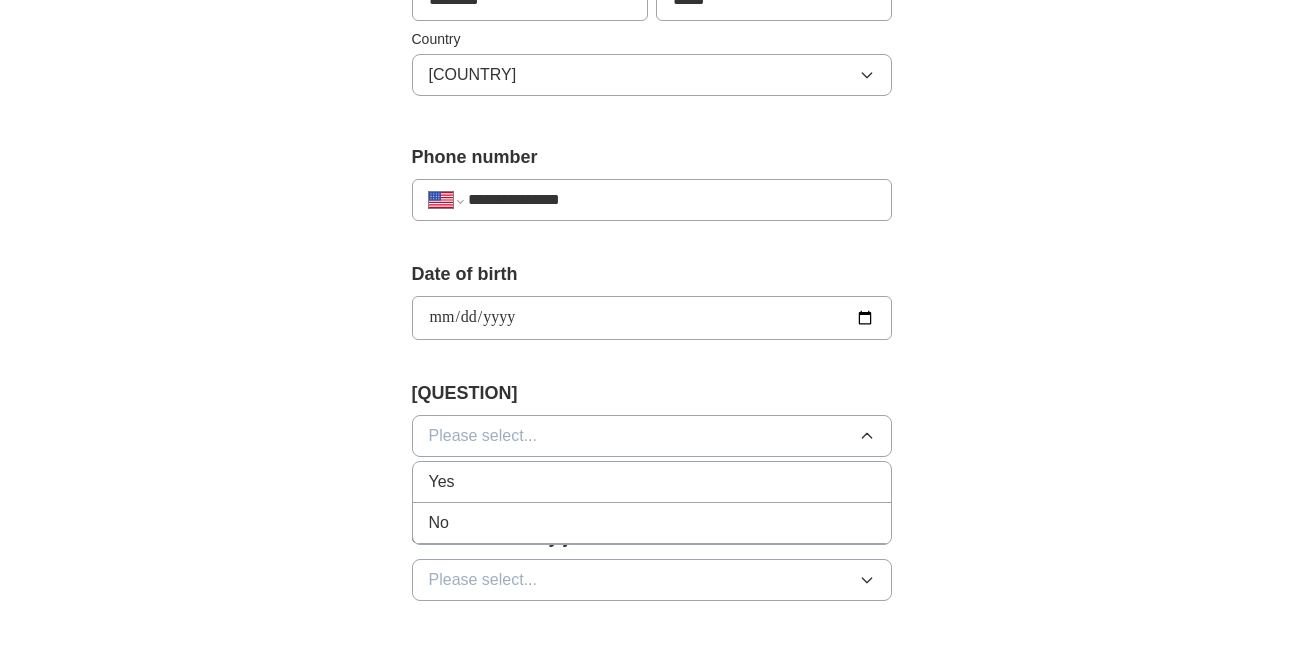 click on "Yes" at bounding box center [652, 482] 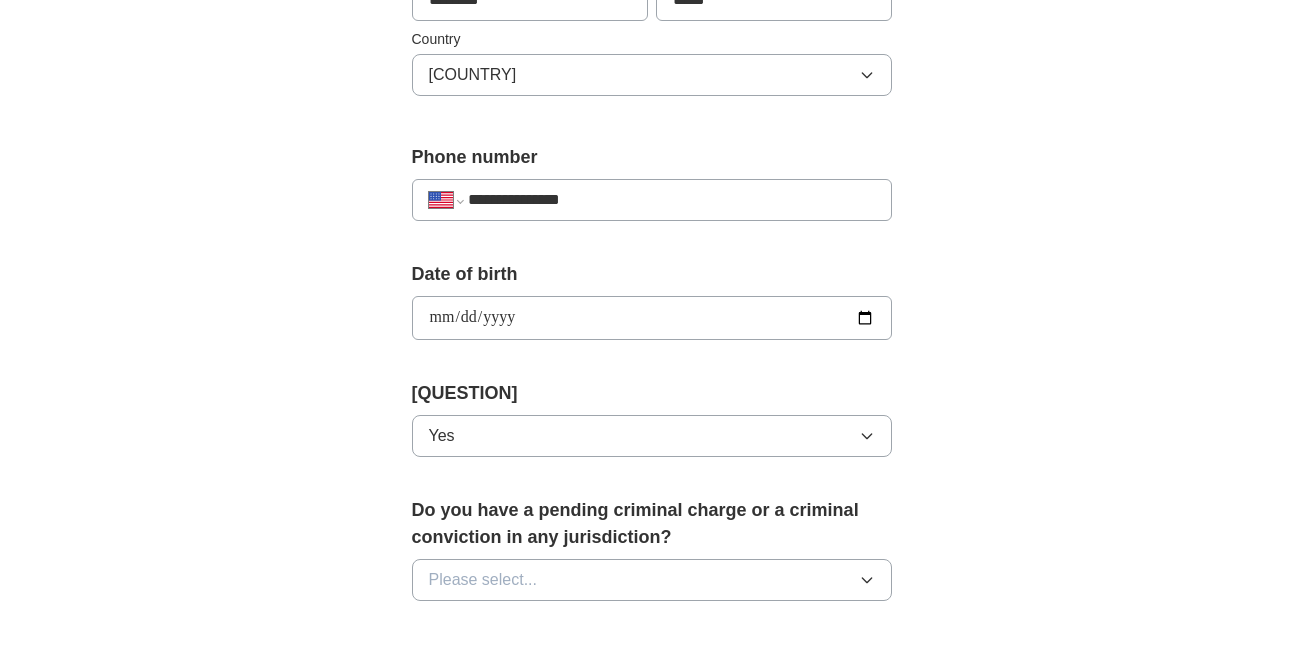 click on "Please select..." at bounding box center [483, 580] 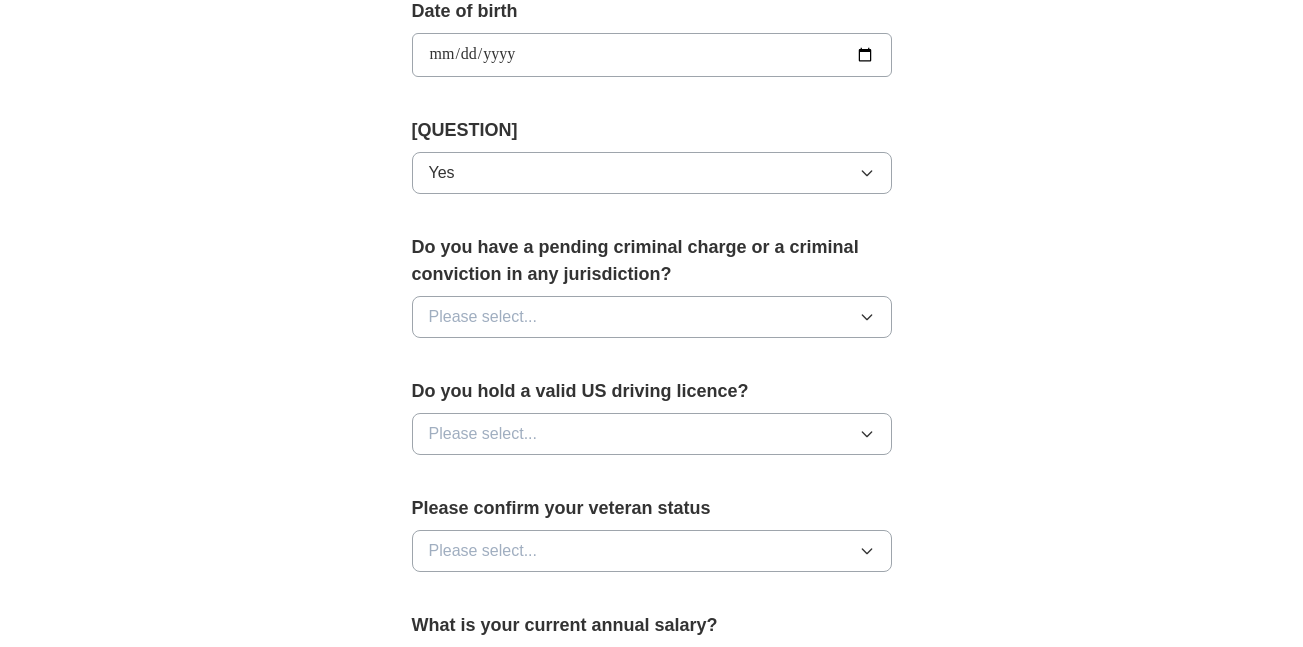 scroll, scrollTop: 936, scrollLeft: 0, axis: vertical 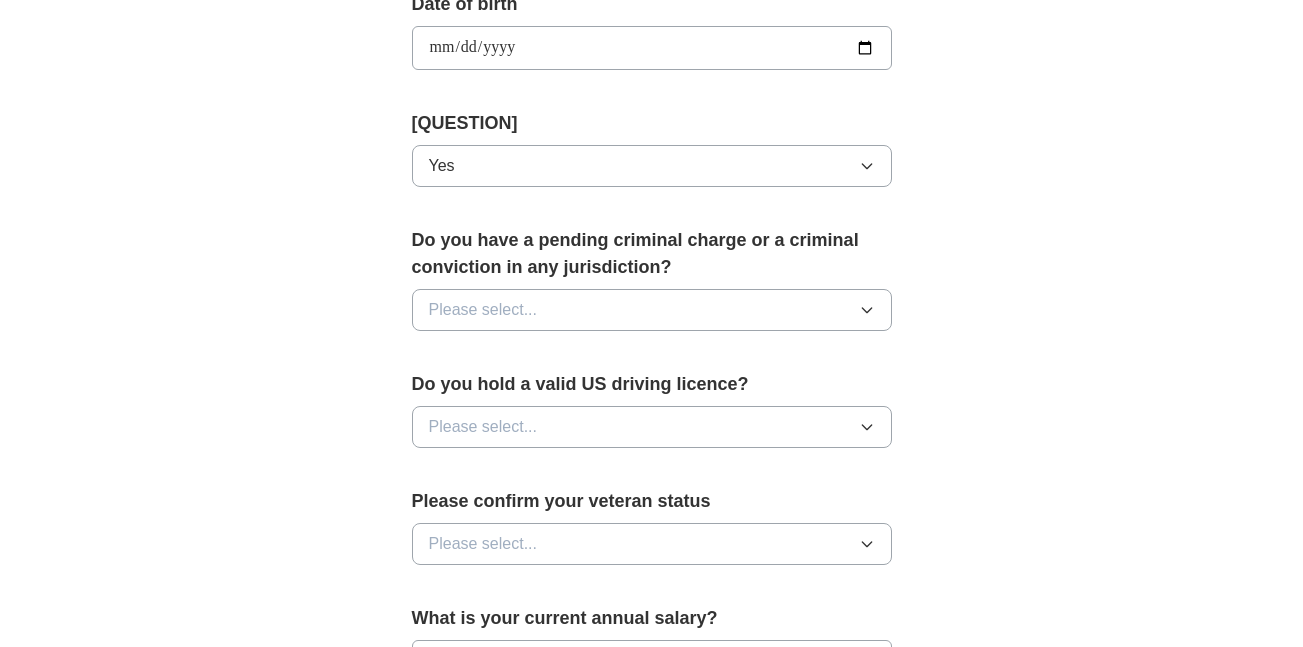 click on "Please select..." at bounding box center (652, 310) 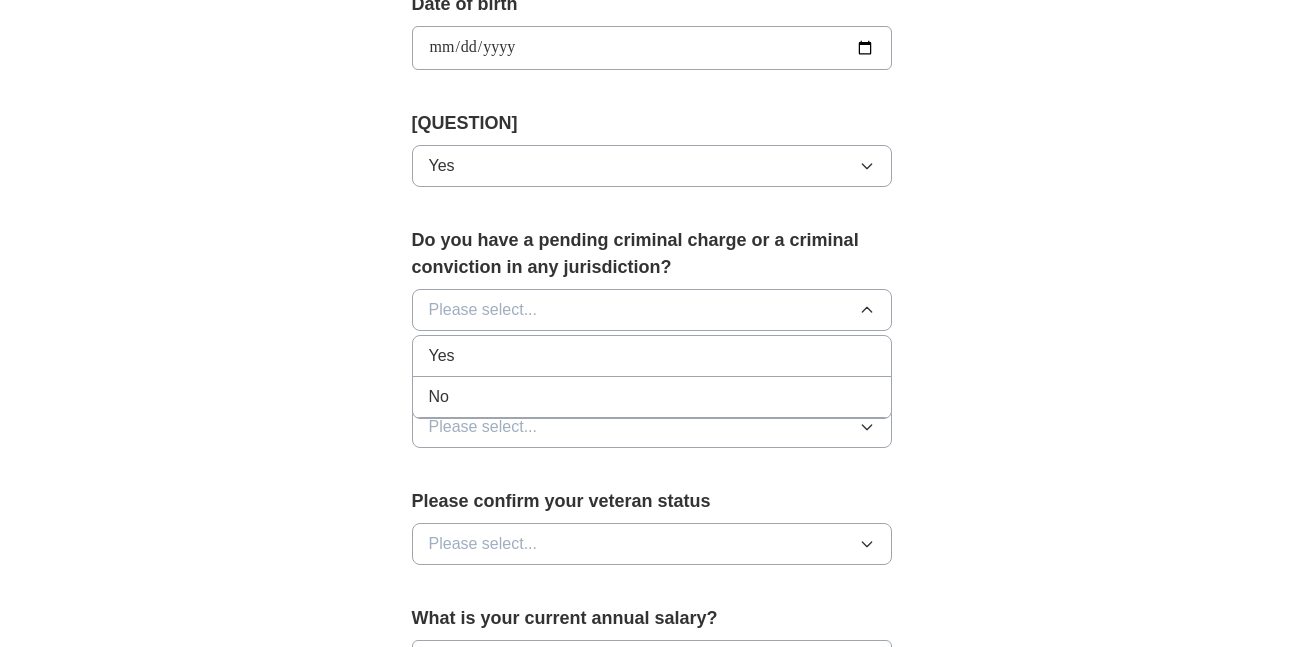 click on "No" at bounding box center (652, 397) 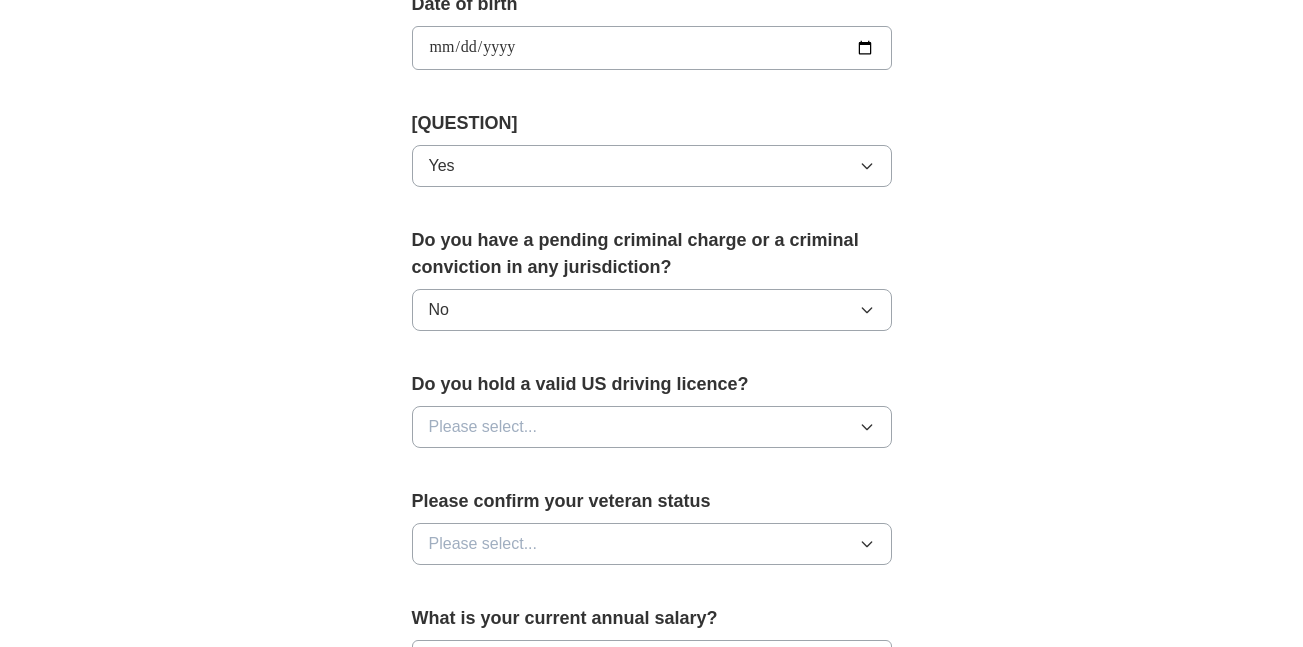 click on "[QUESTION]" at bounding box center (652, 417) 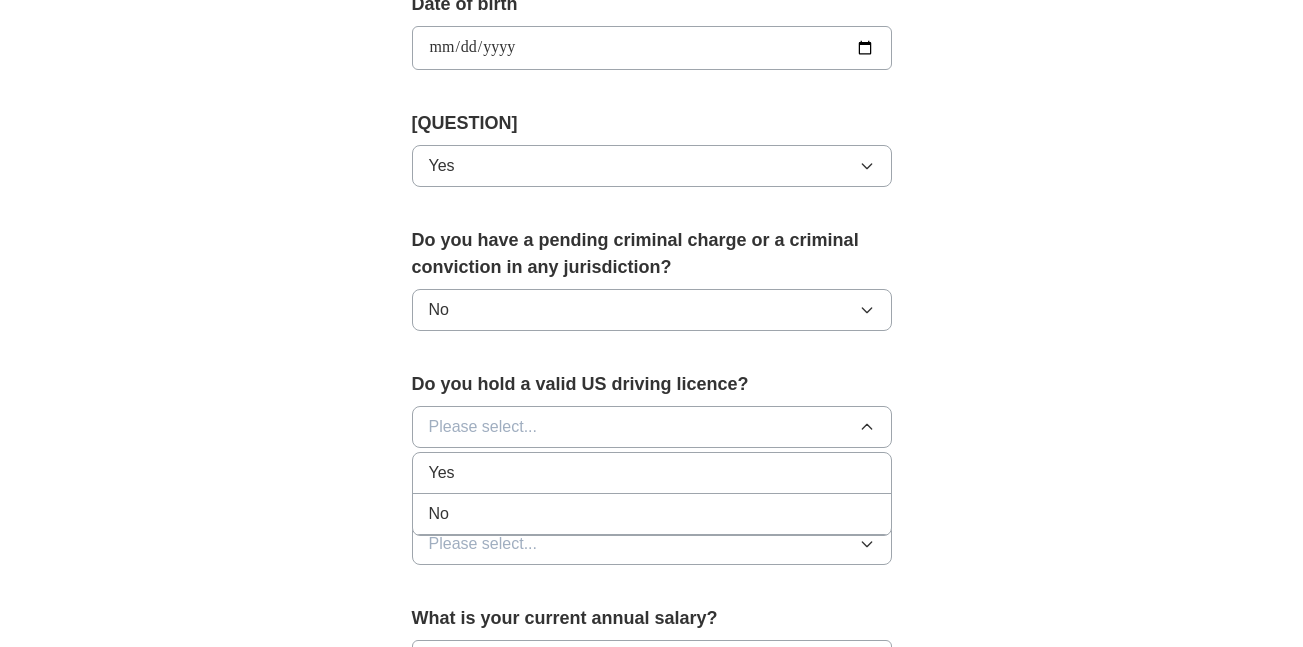 click on "Yes" at bounding box center [652, 473] 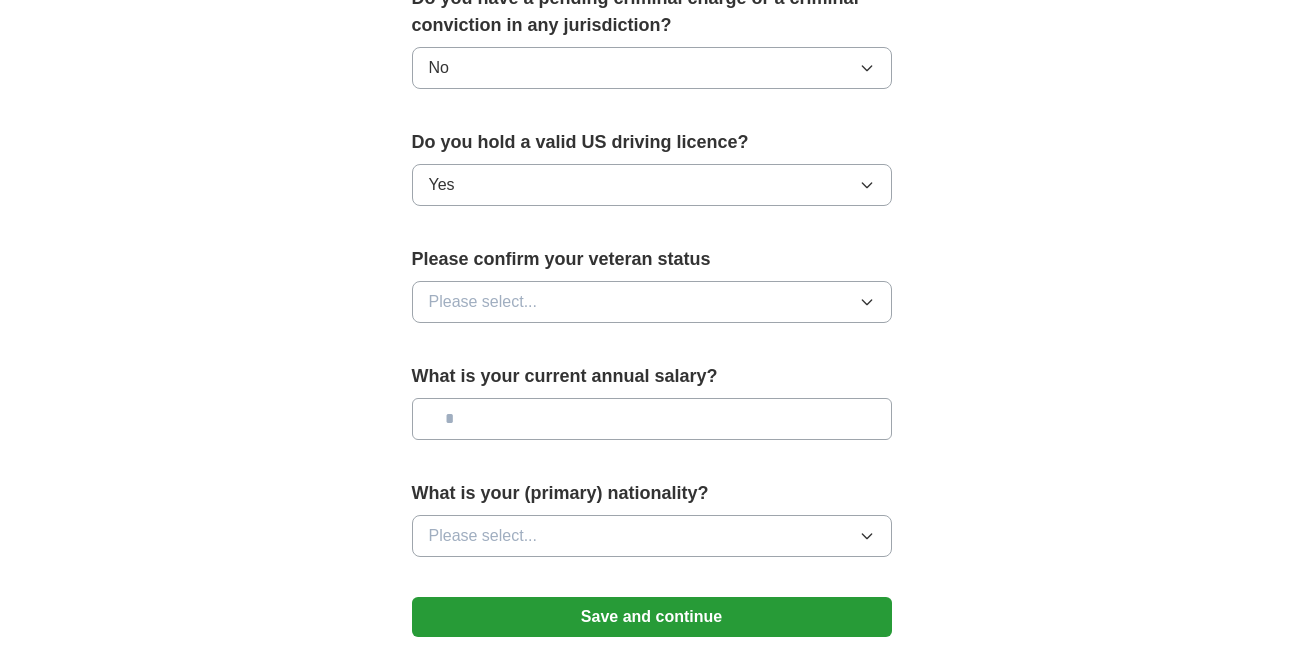scroll, scrollTop: 1185, scrollLeft: 0, axis: vertical 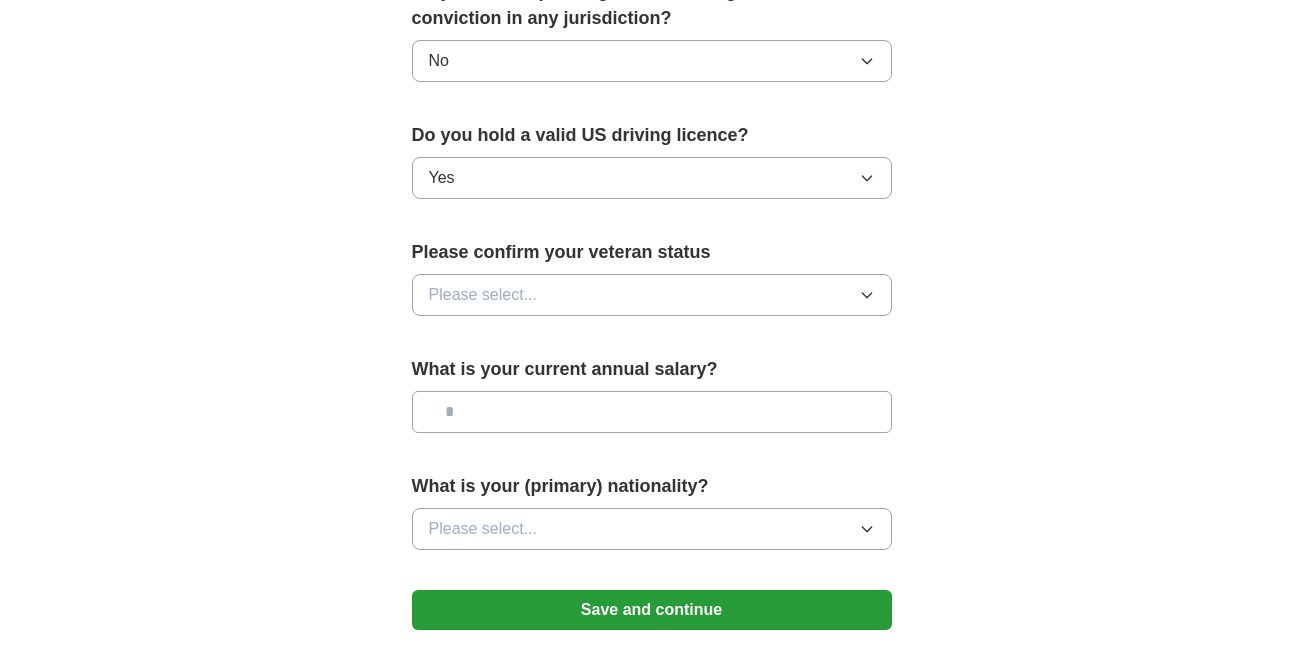 click on "[QUESTION]" at bounding box center (652, 285) 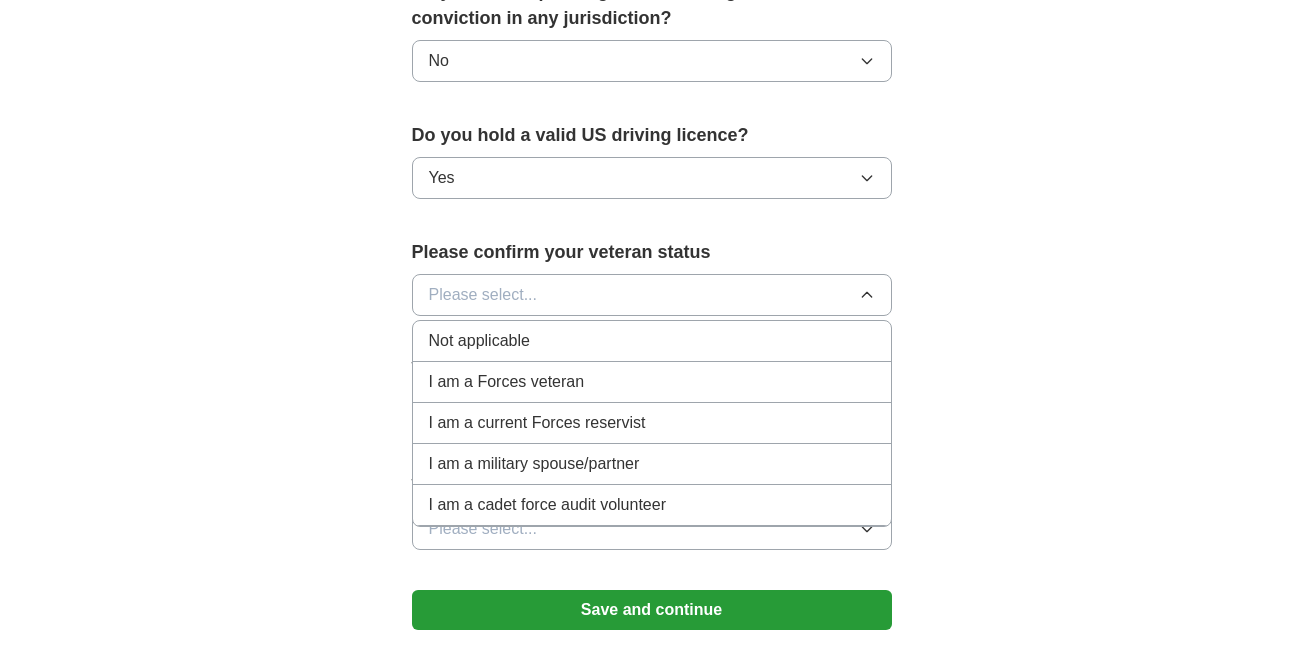 click on "Not applicable" at bounding box center [652, 341] 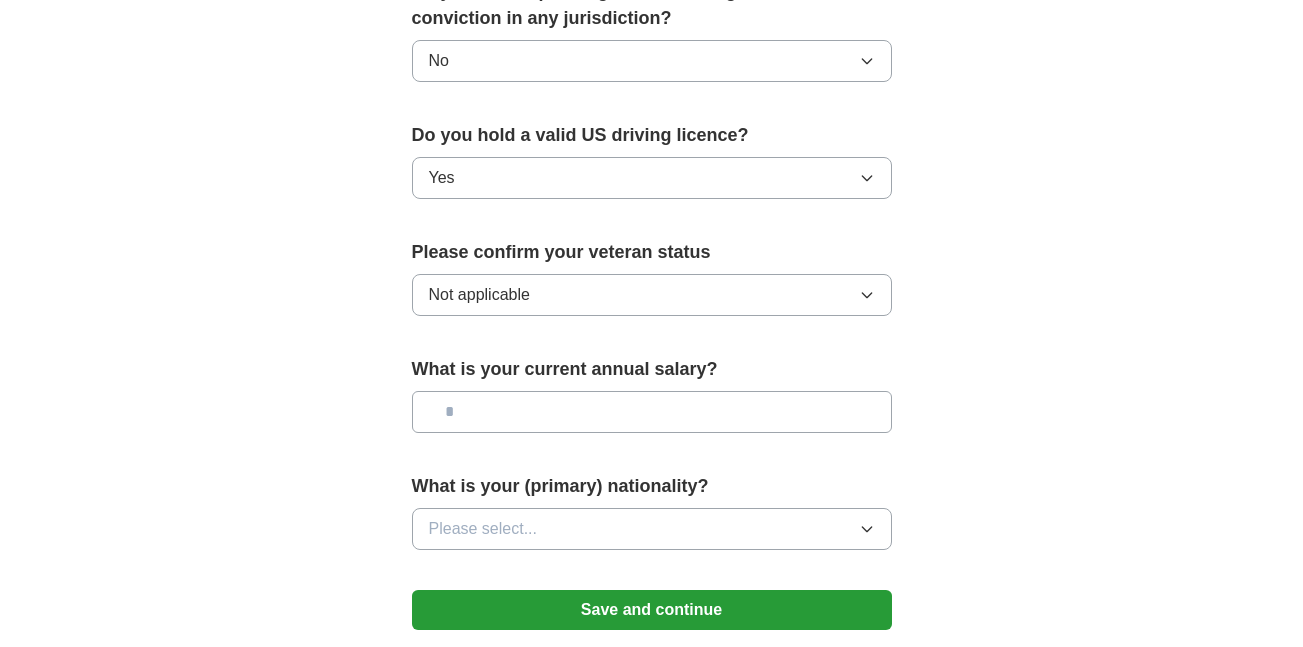 click at bounding box center (652, 412) 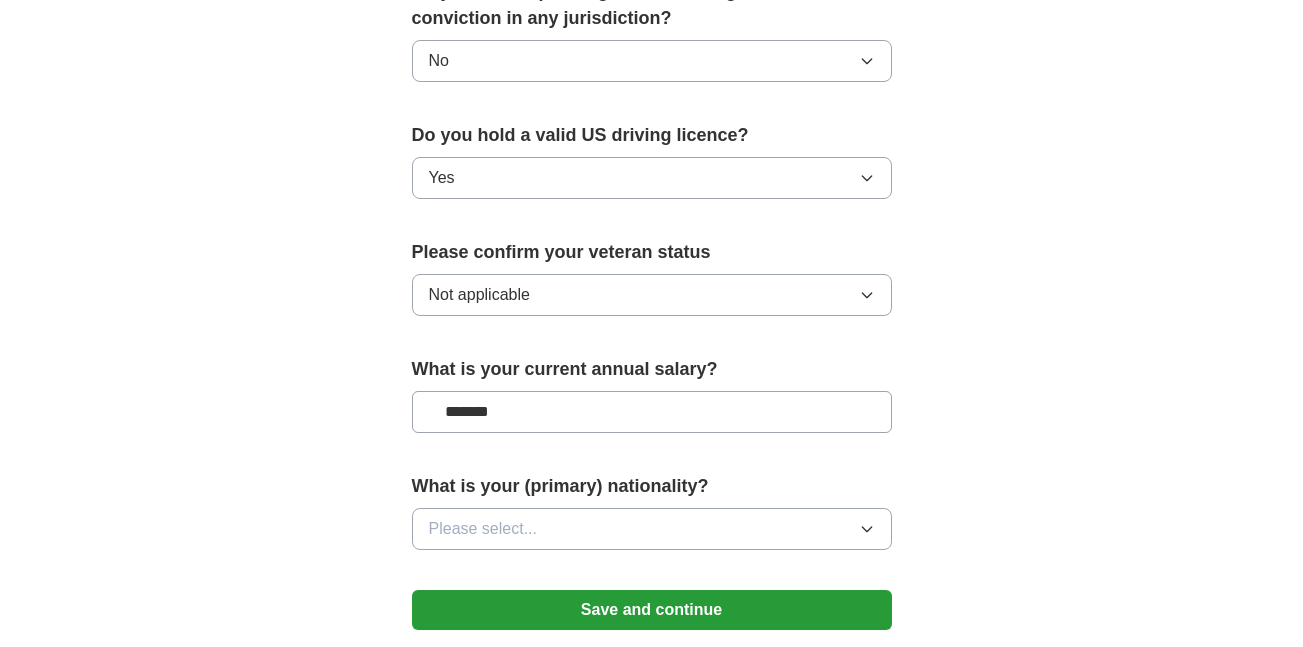 type on "*******" 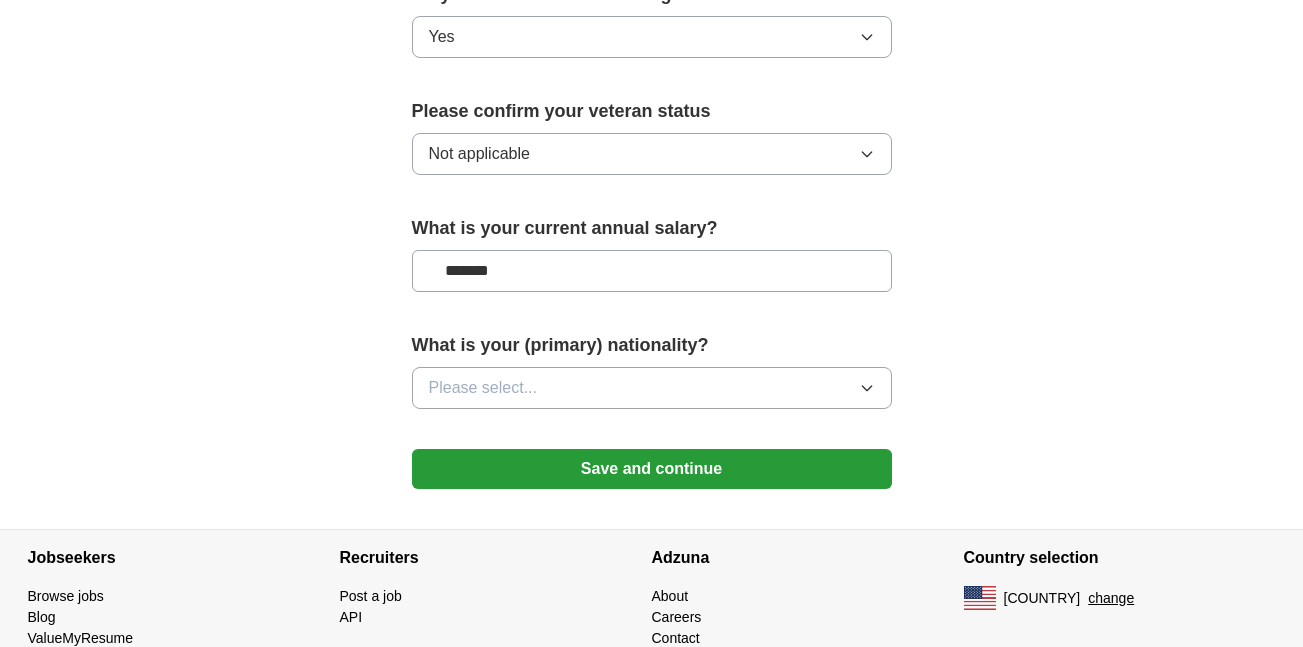 scroll, scrollTop: 1329, scrollLeft: 0, axis: vertical 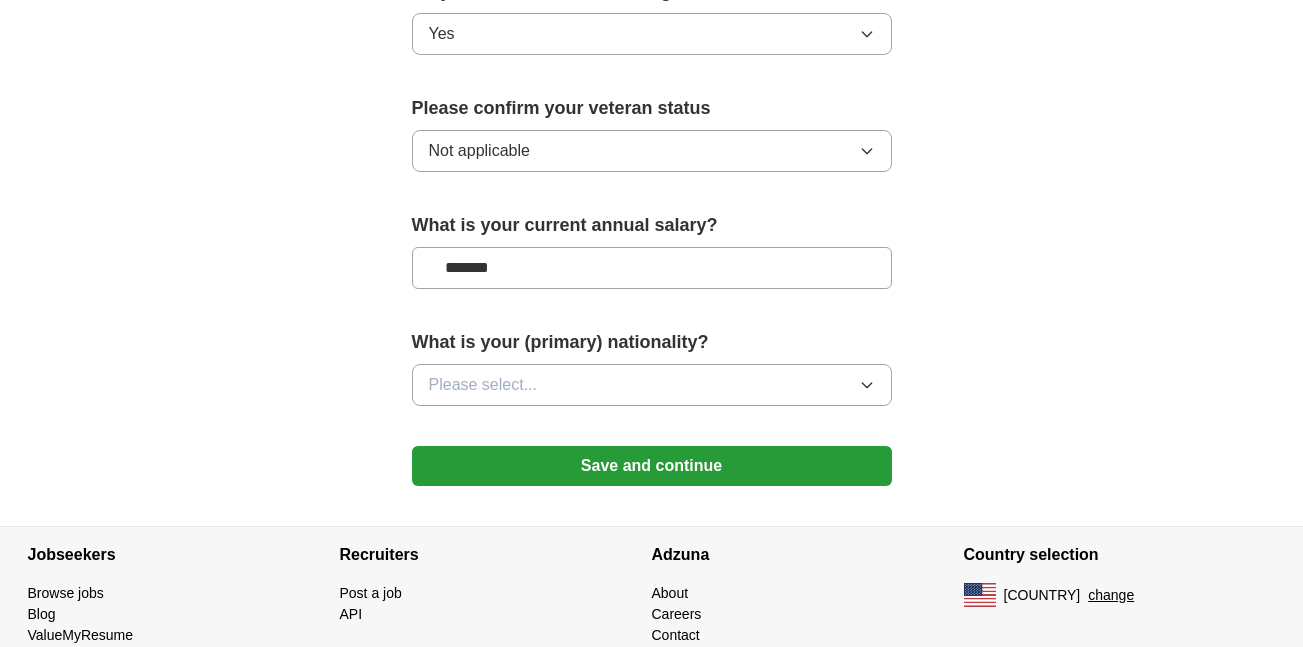 click on "Please select..." at bounding box center (652, 385) 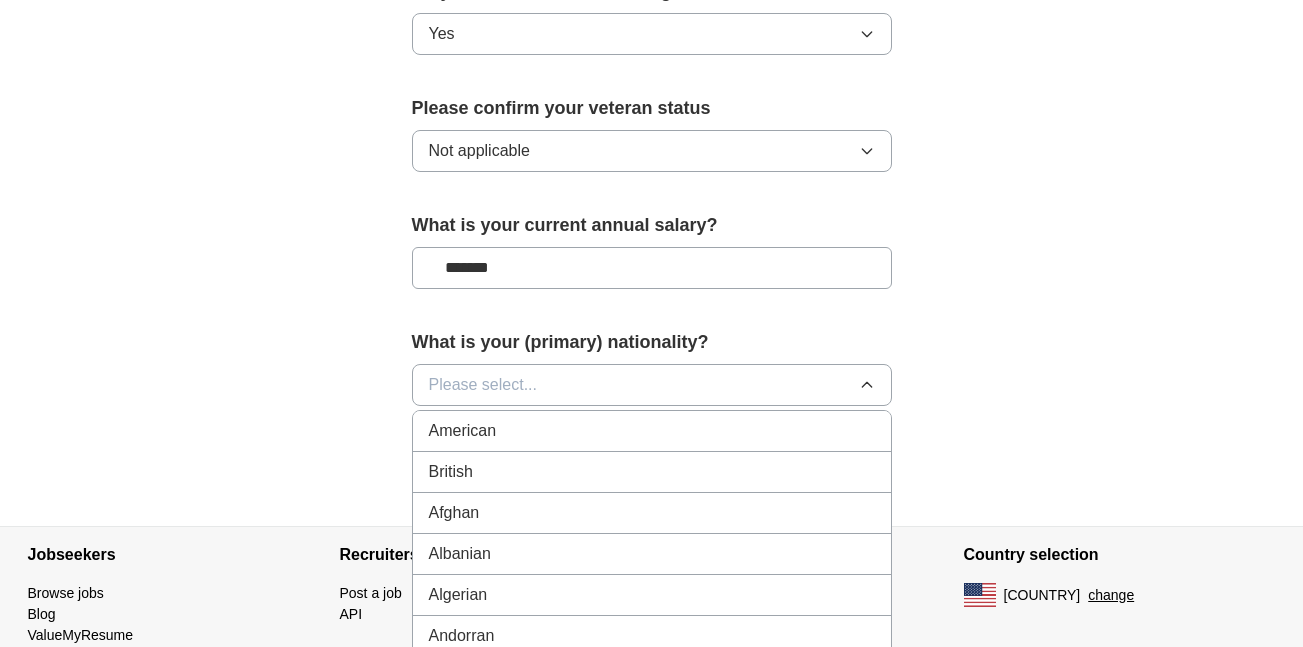 click on "American" at bounding box center [652, 431] 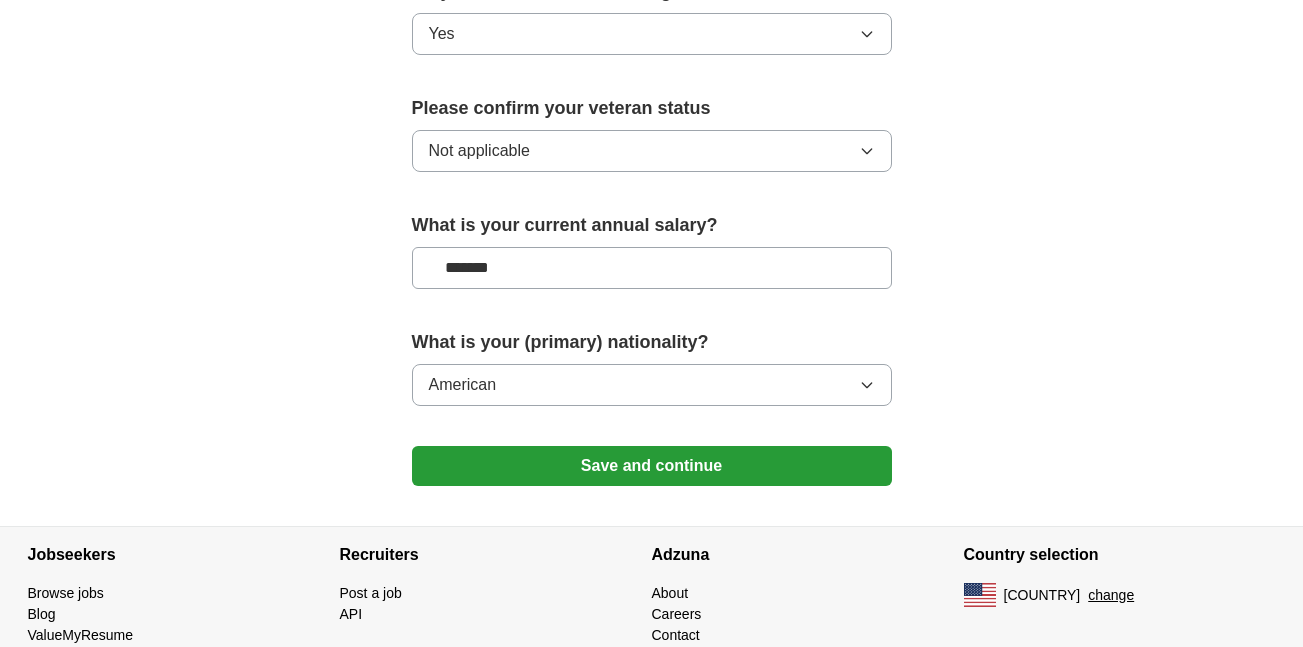 click on "Save and continue" at bounding box center [652, 466] 